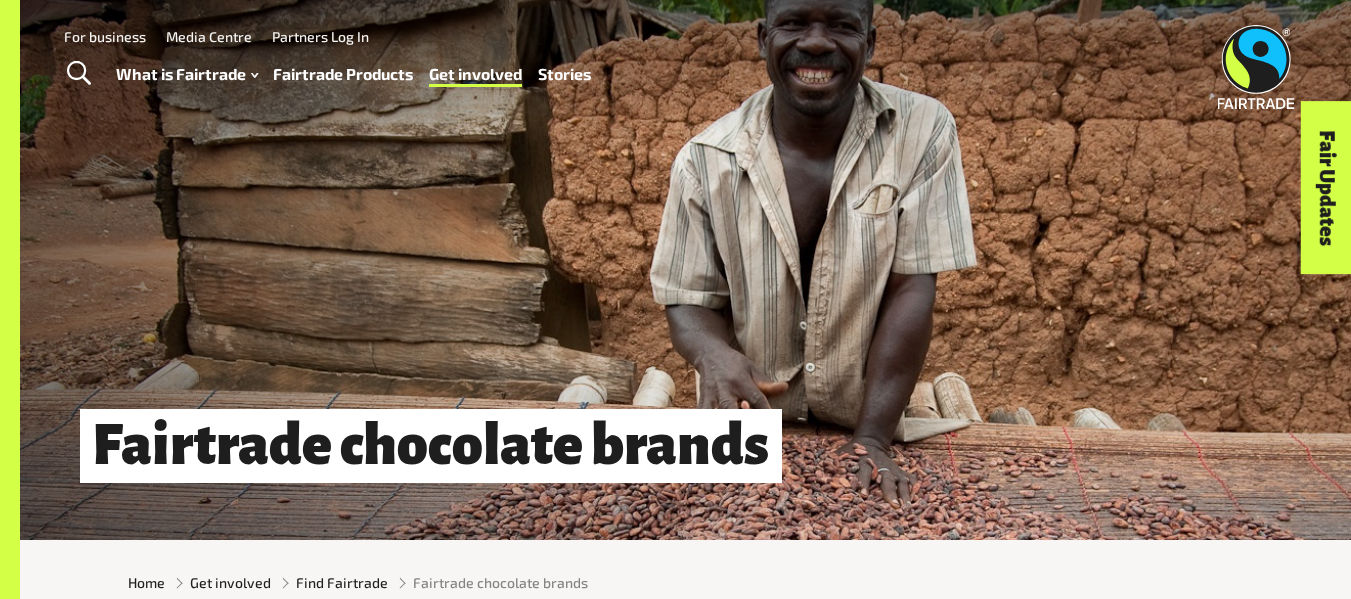 scroll, scrollTop: 0, scrollLeft: 0, axis: both 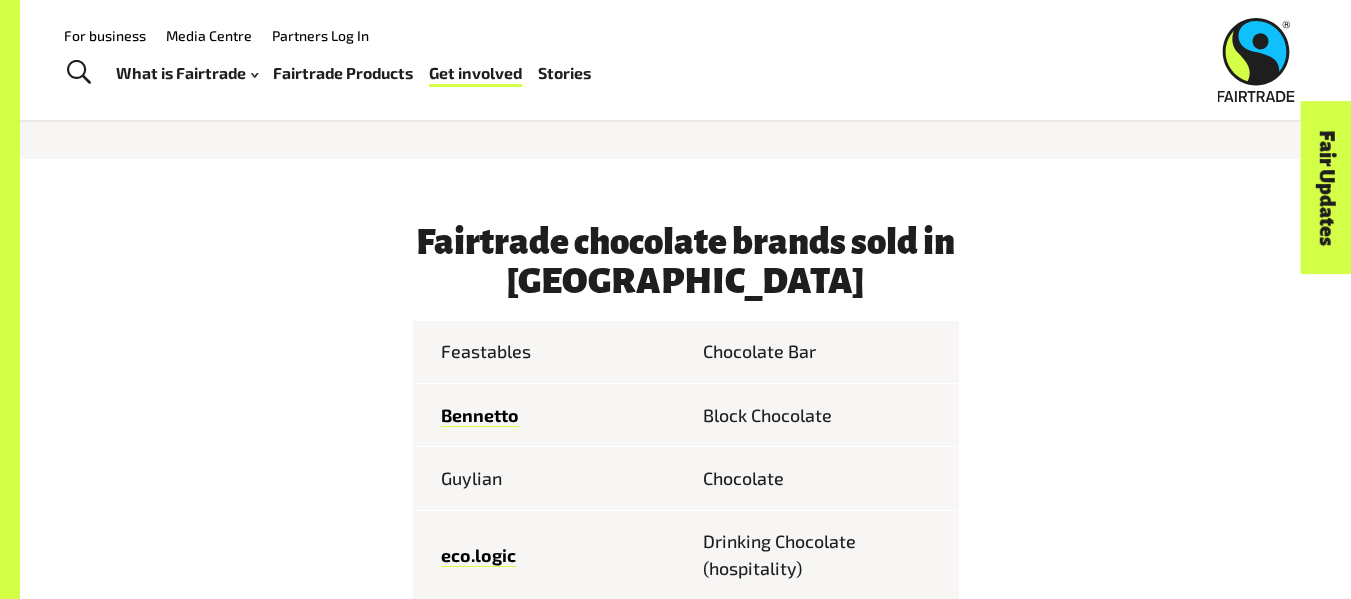 click on "Menu
For business
Media Centre
Partners Log In
What is Fairtrade
How Fairtrade works
Where Fairtrade works
Fast facts
Who we are
Reports
Fairtrade Products
Get involved
Fairtrade Fortnight 2025
Fairtrade Supporting Workplaces
2025 Fairtrade Supporting Workplaces
Stories
Search for:
Search
What is Fairtrade
Go back 	 What is Fairtrade
How Fairtrade works
Where Fairtrade works
Fast facts
Who we are
Reports" at bounding box center [675, 1581] 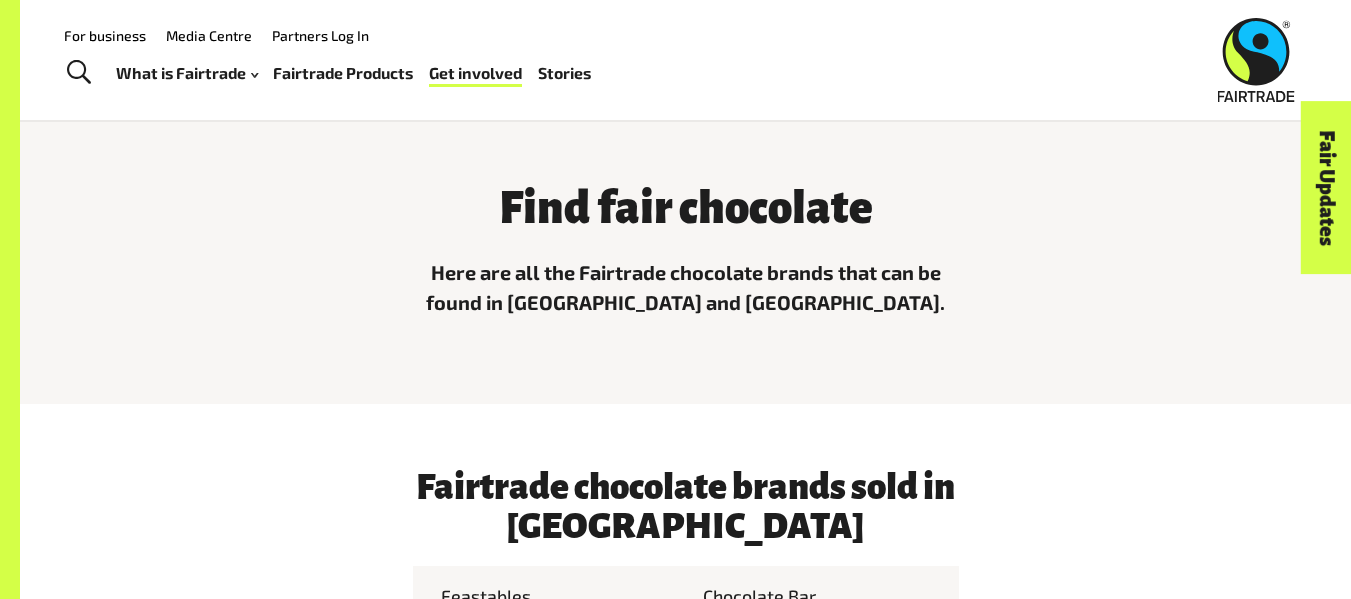 scroll, scrollTop: 0, scrollLeft: 0, axis: both 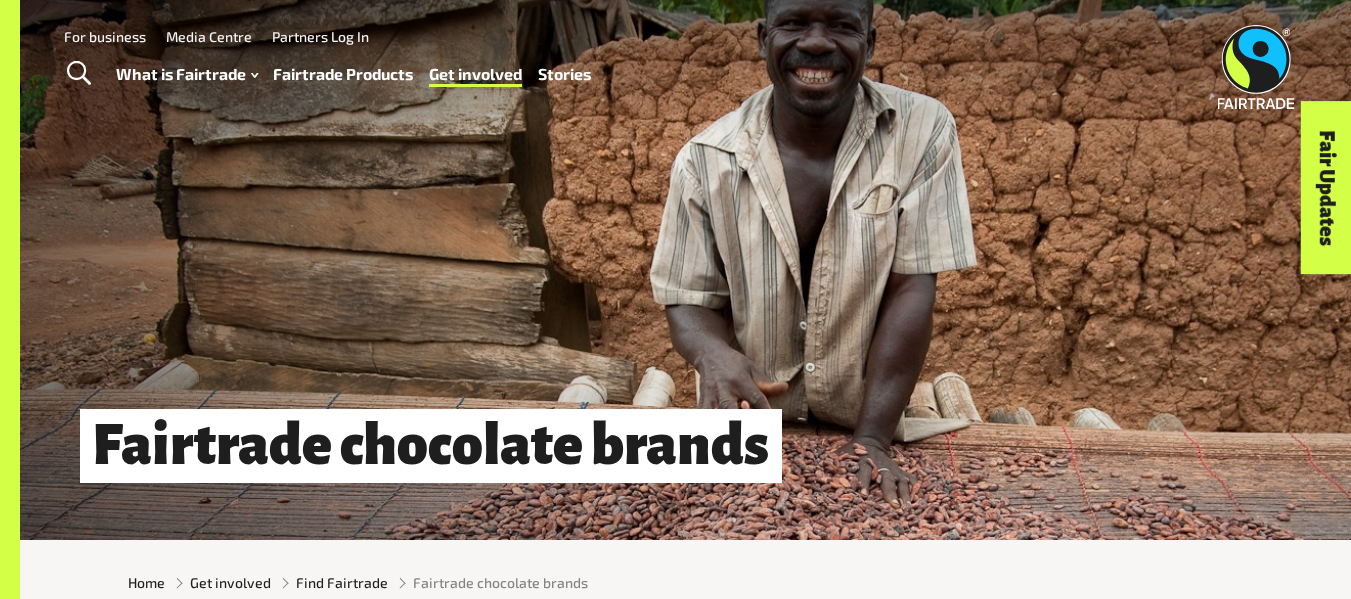 click on "Stories" at bounding box center [564, 74] 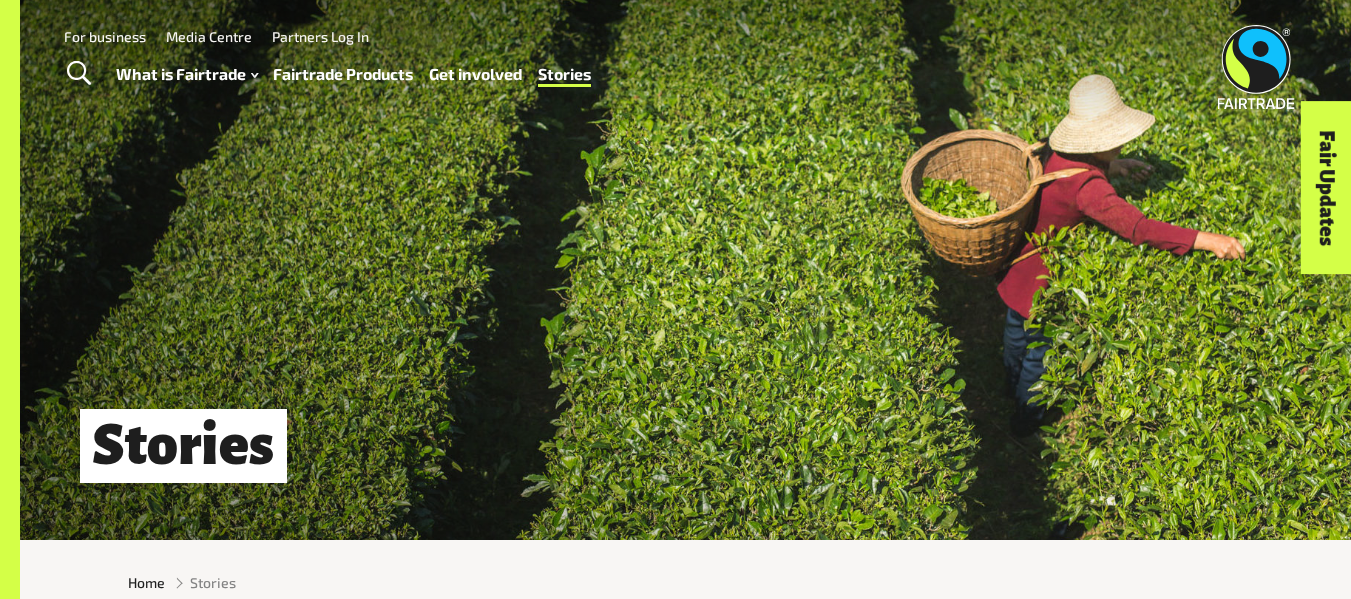 scroll, scrollTop: 578, scrollLeft: 0, axis: vertical 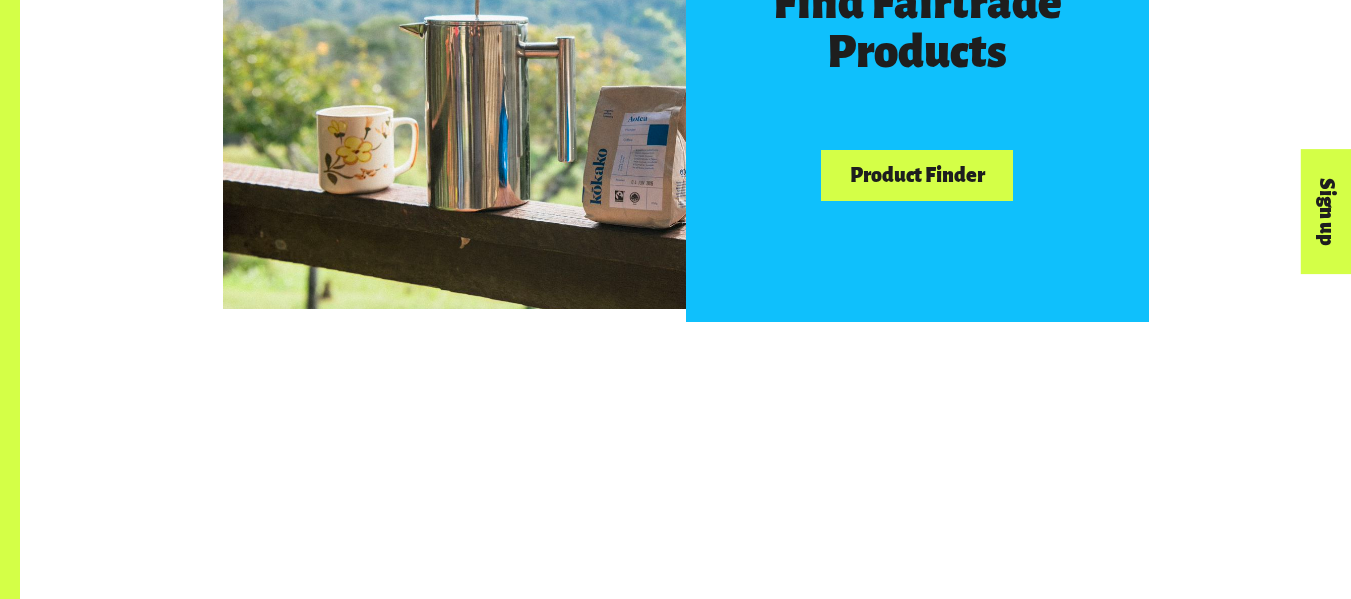 drag, startPoint x: 1364, startPoint y: 113, endPoint x: 1365, endPoint y: 192, distance: 79.00633 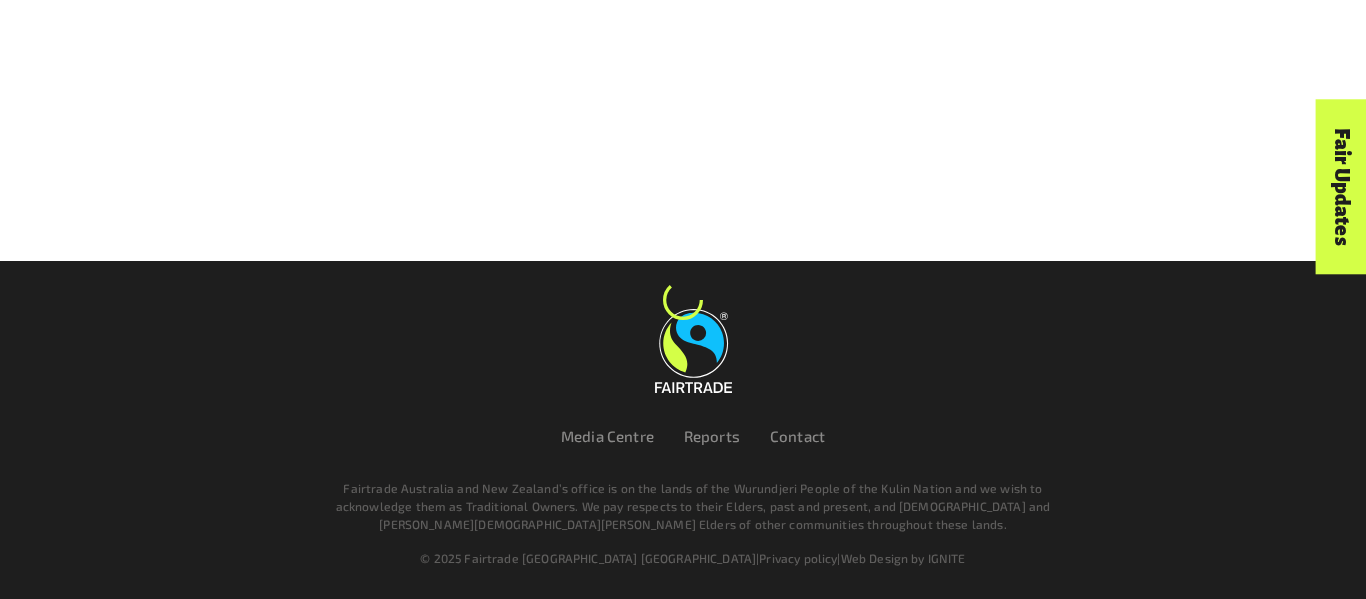 scroll, scrollTop: 0, scrollLeft: 0, axis: both 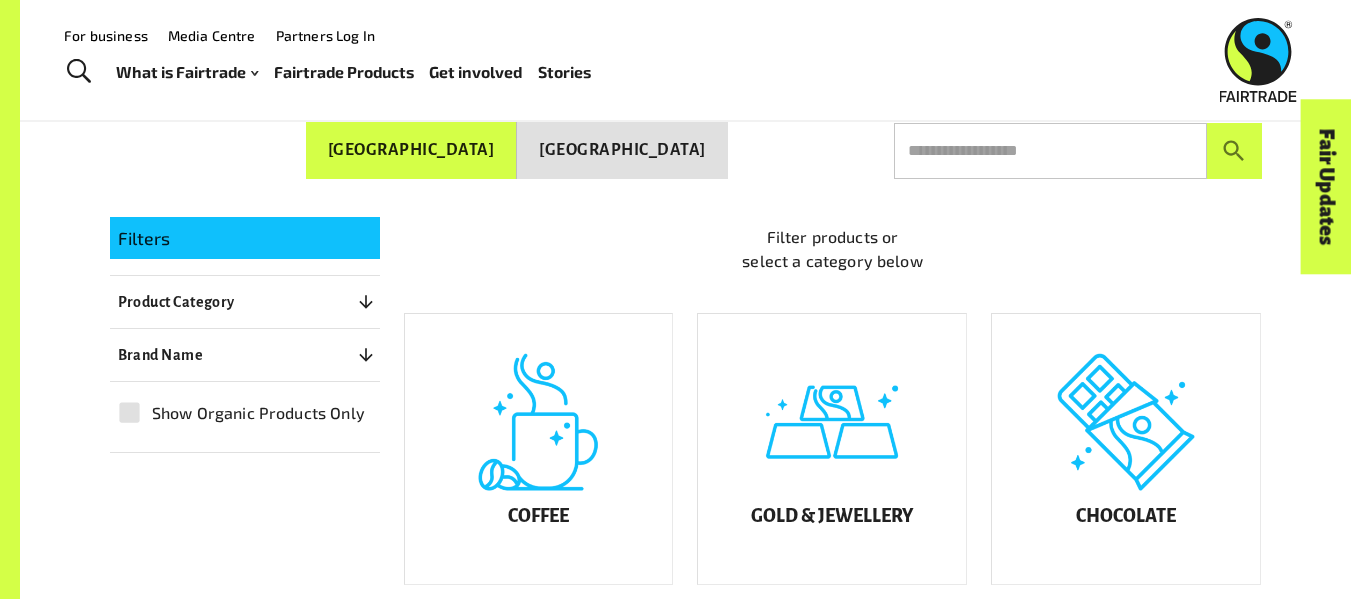 drag, startPoint x: 1365, startPoint y: 85, endPoint x: 1349, endPoint y: 159, distance: 75.70998 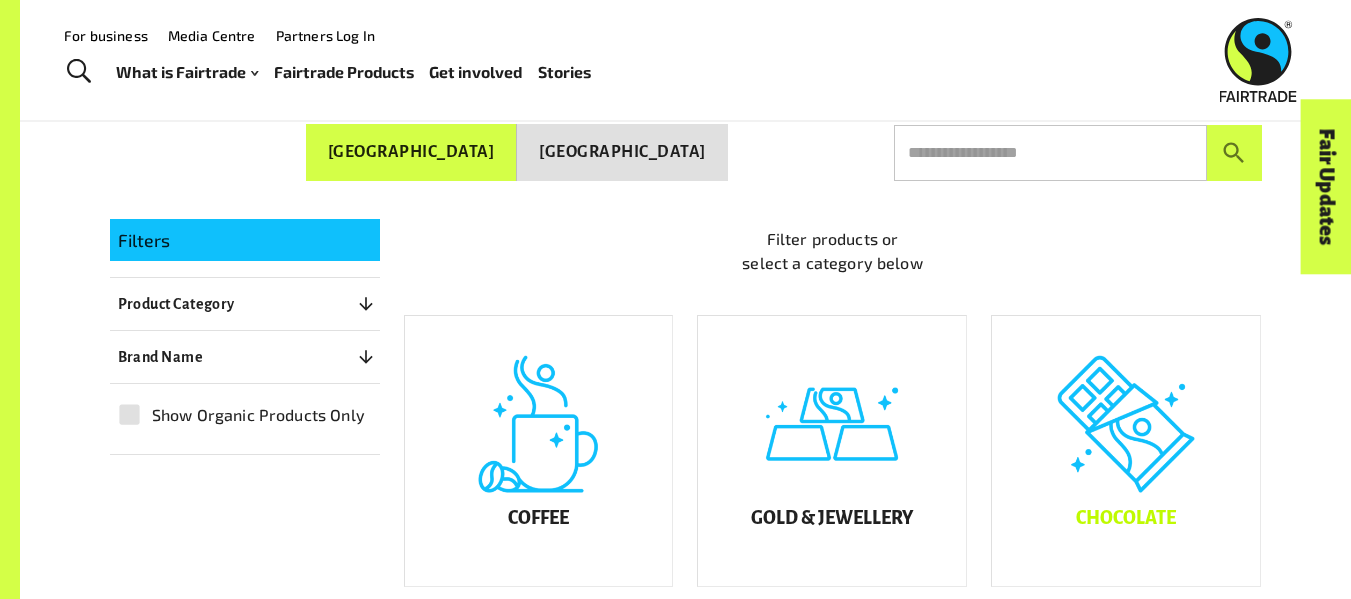 click on "Chocolate" at bounding box center [1126, 451] 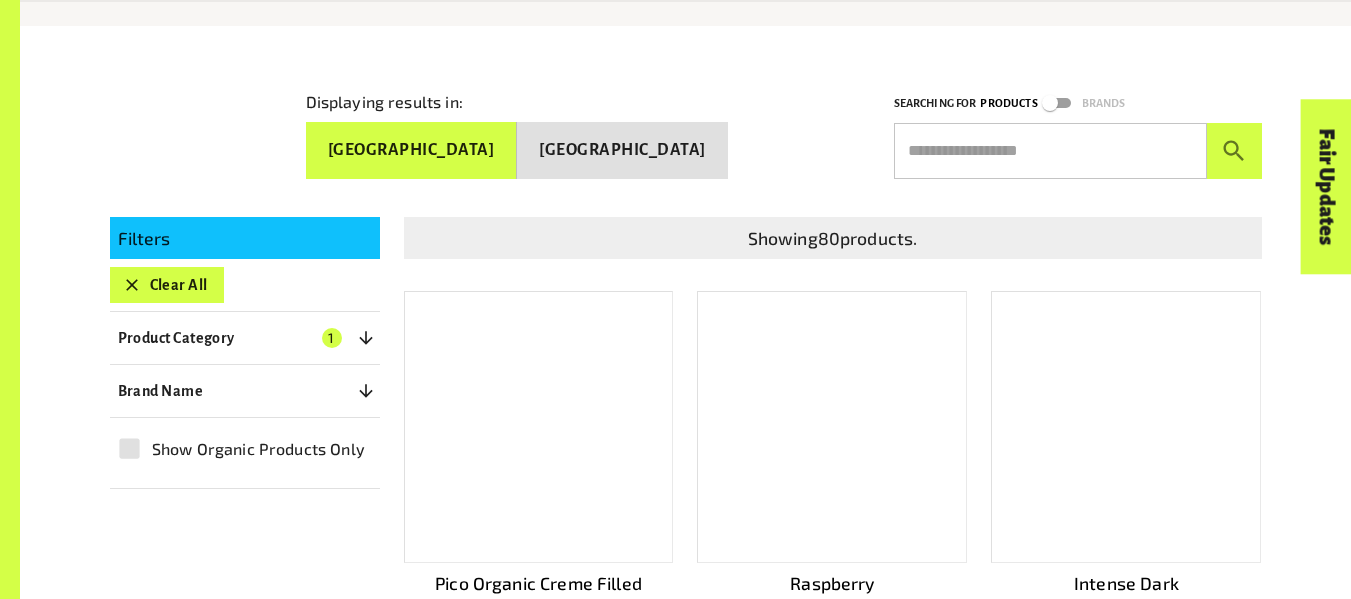 scroll, scrollTop: 327, scrollLeft: 0, axis: vertical 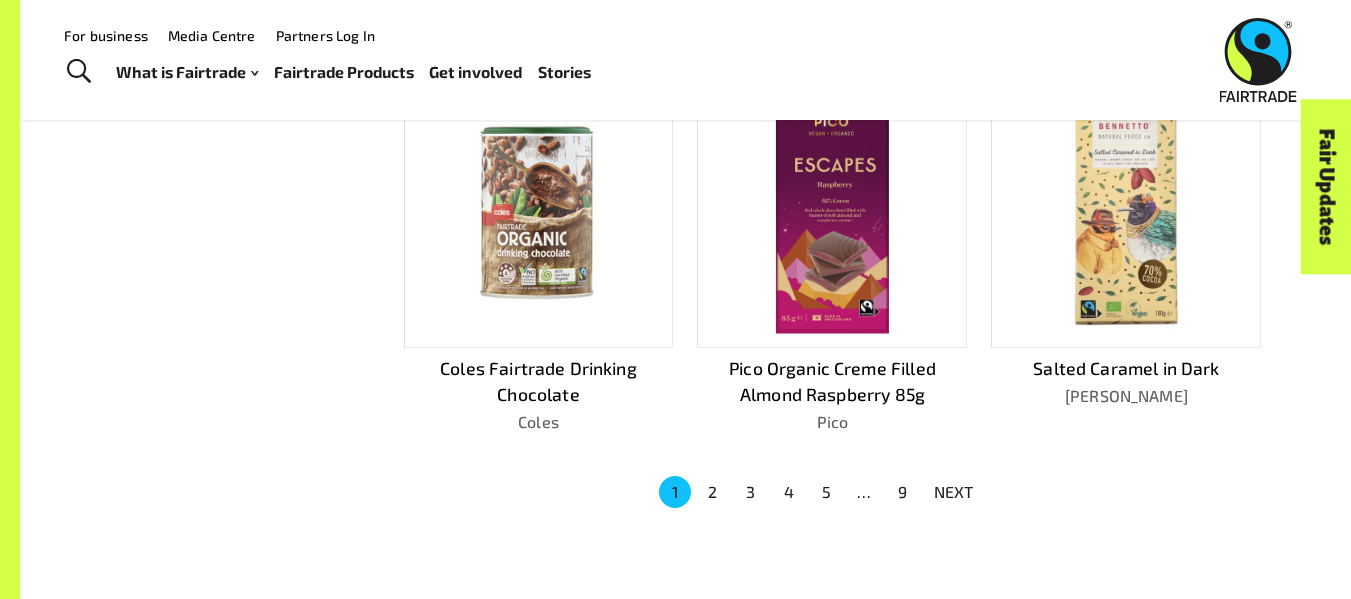 click on "2" at bounding box center [713, 492] 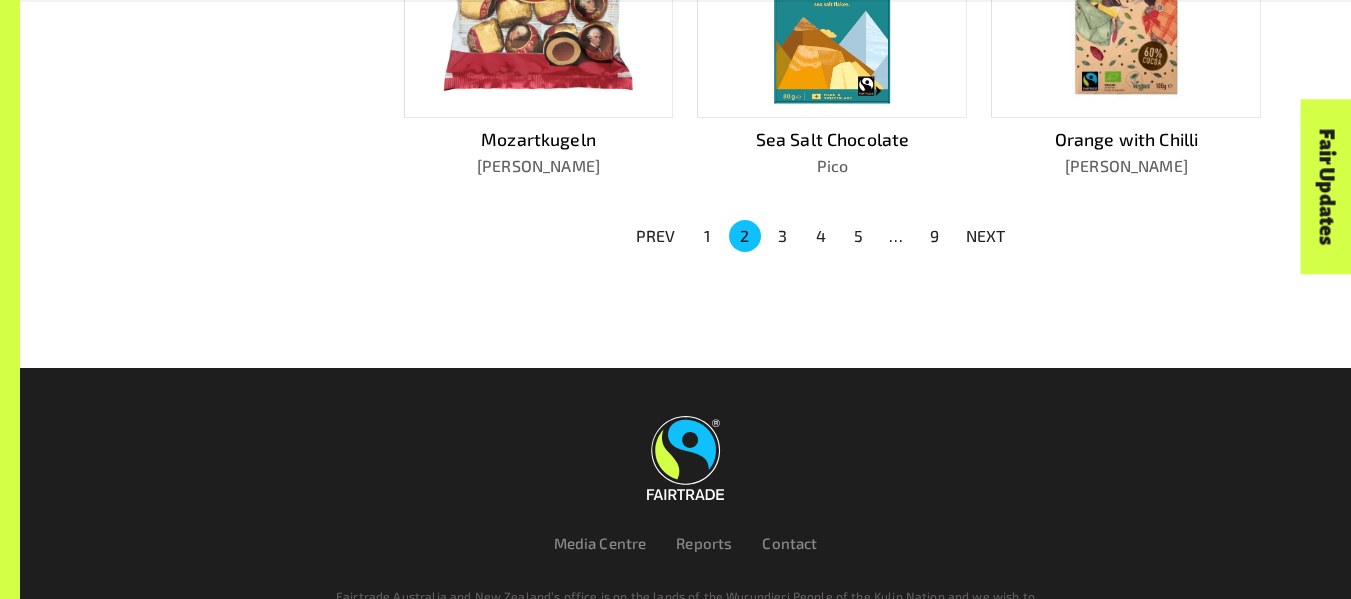 scroll, scrollTop: 1553, scrollLeft: 0, axis: vertical 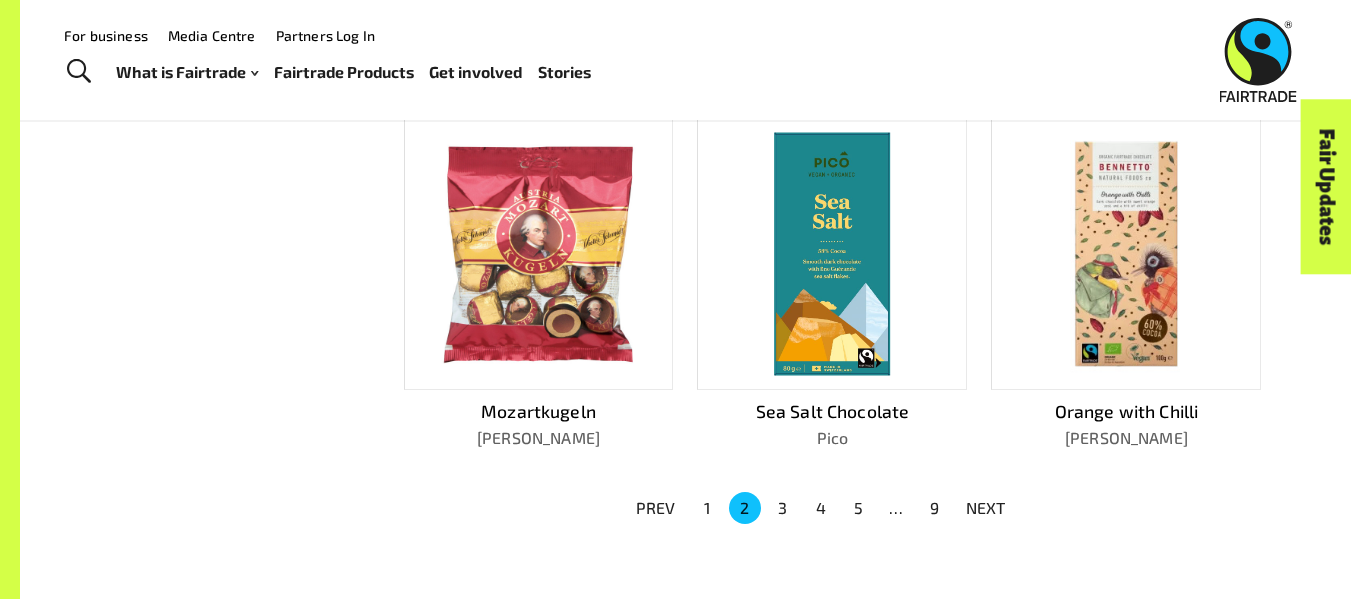 click on "3" at bounding box center [783, 508] 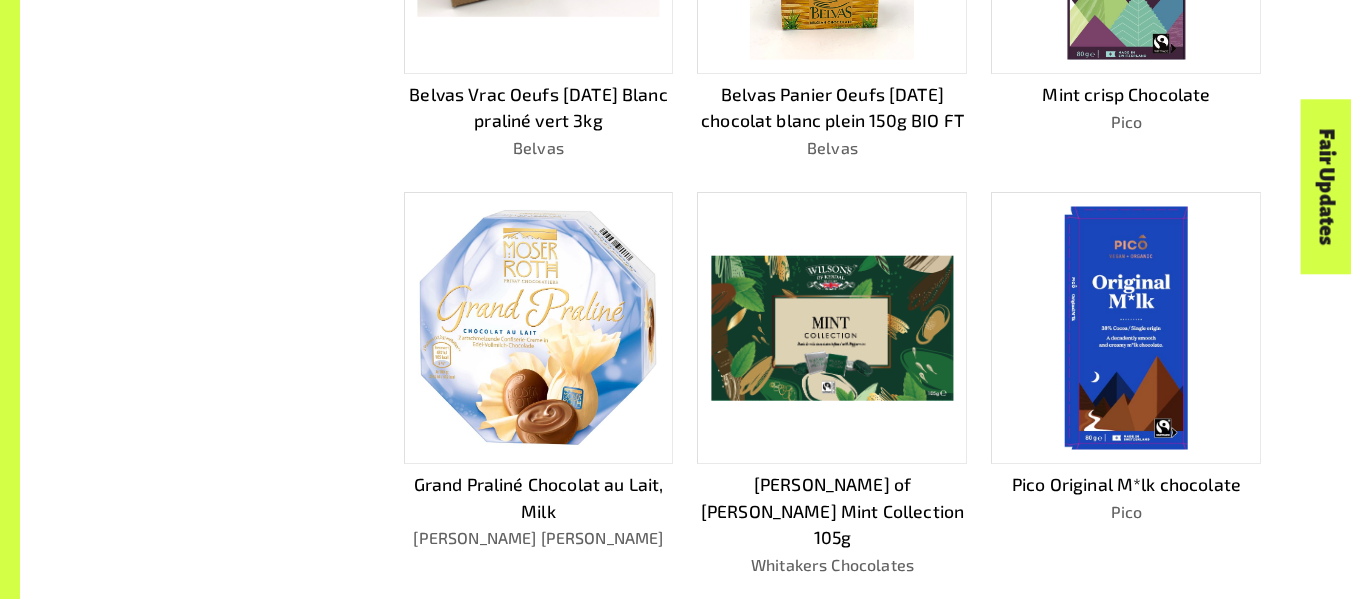 scroll, scrollTop: 1181, scrollLeft: 0, axis: vertical 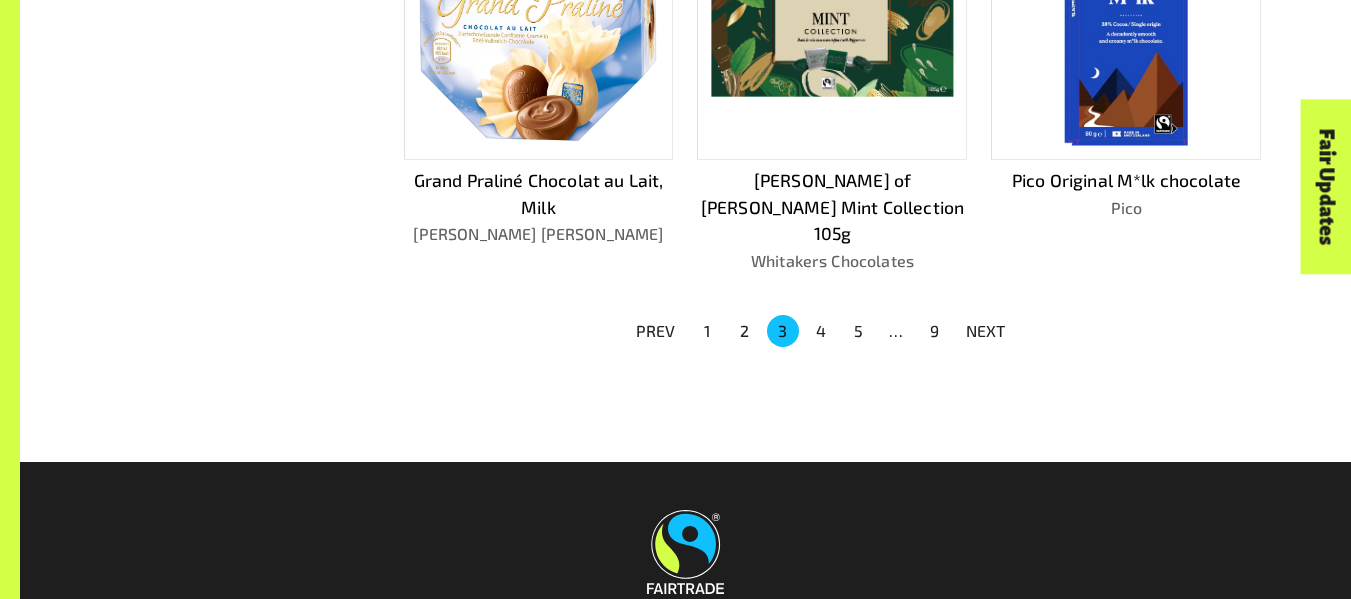click on "4" at bounding box center [821, 331] 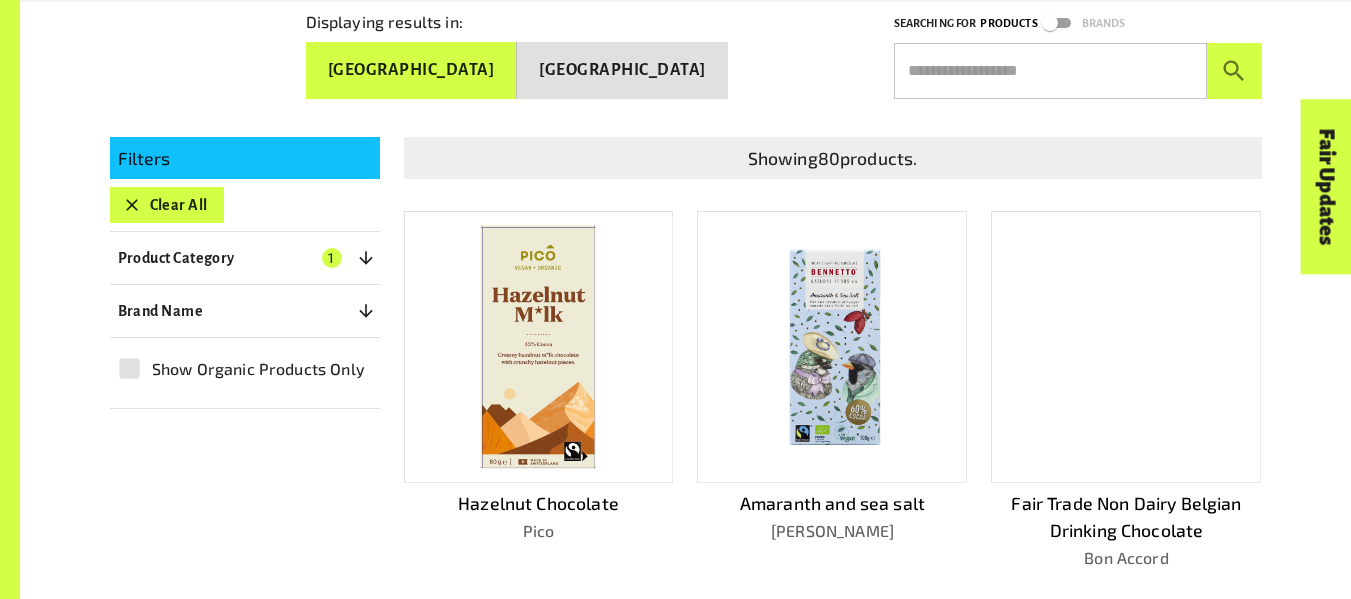 scroll, scrollTop: 385, scrollLeft: 0, axis: vertical 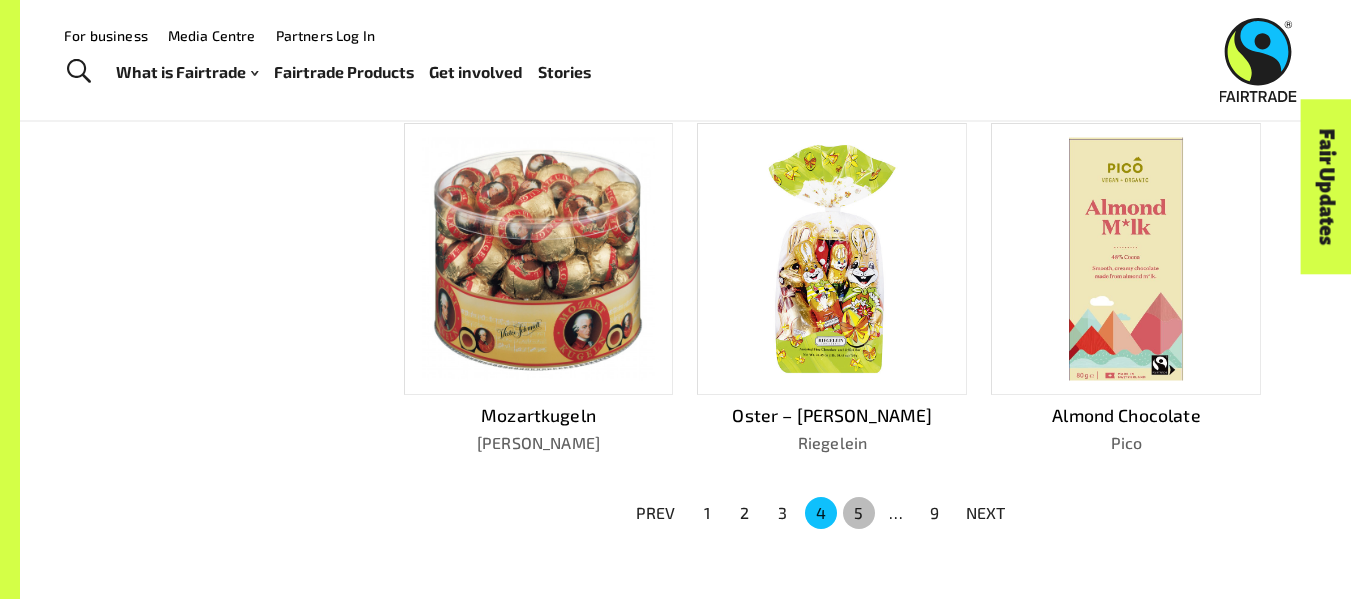click on "5" at bounding box center (859, 513) 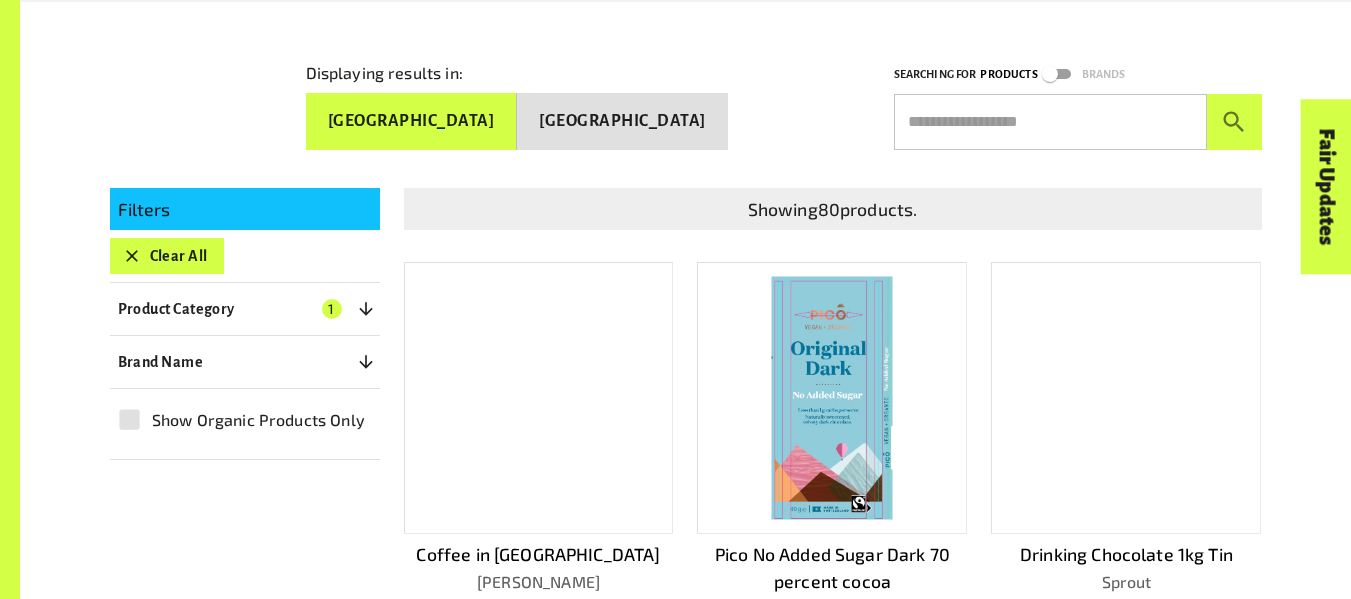 scroll, scrollTop: 330, scrollLeft: 0, axis: vertical 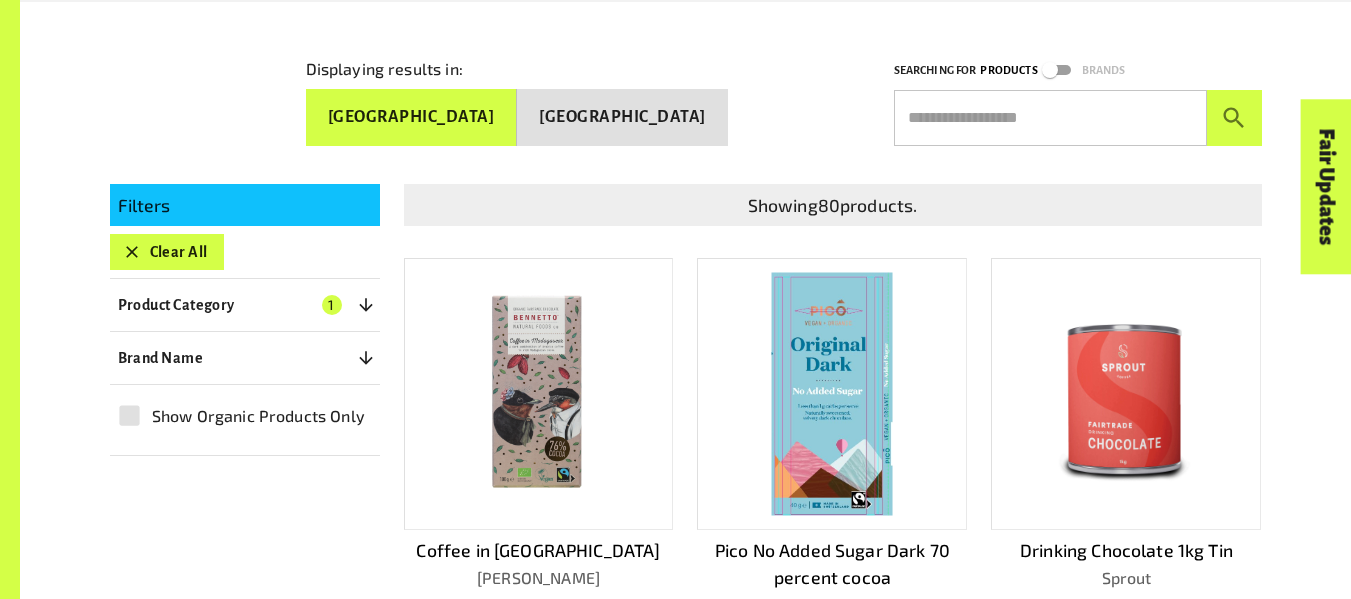 click at bounding box center [1050, 118] 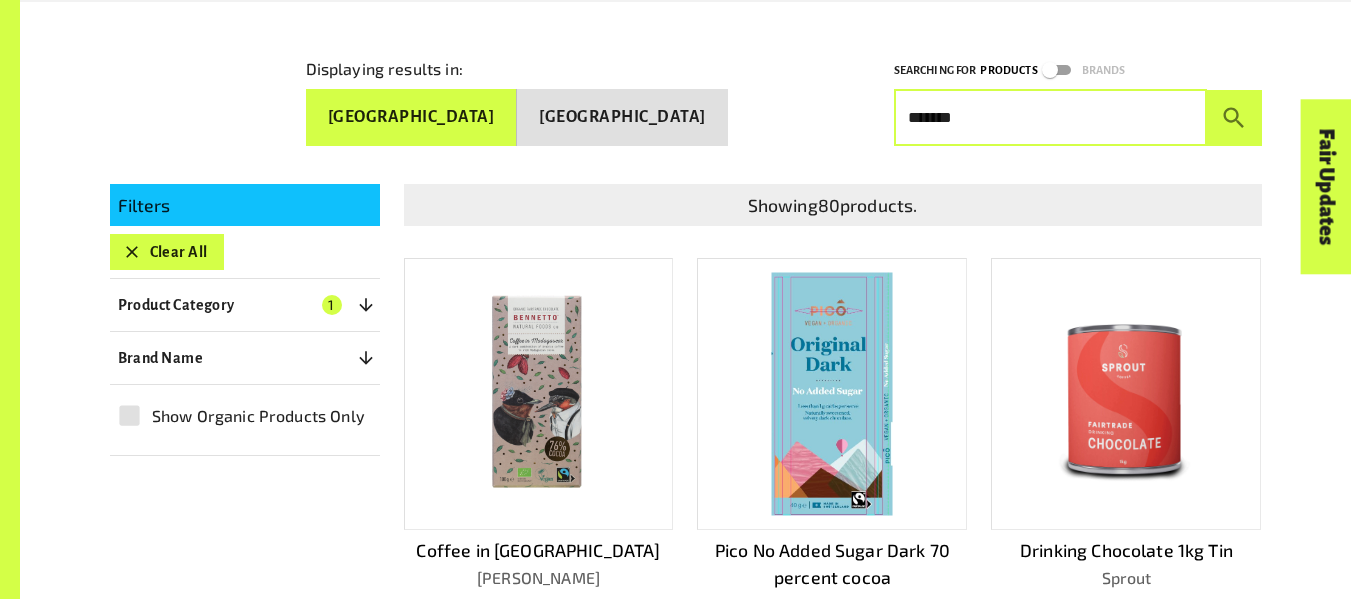 type on "*******" 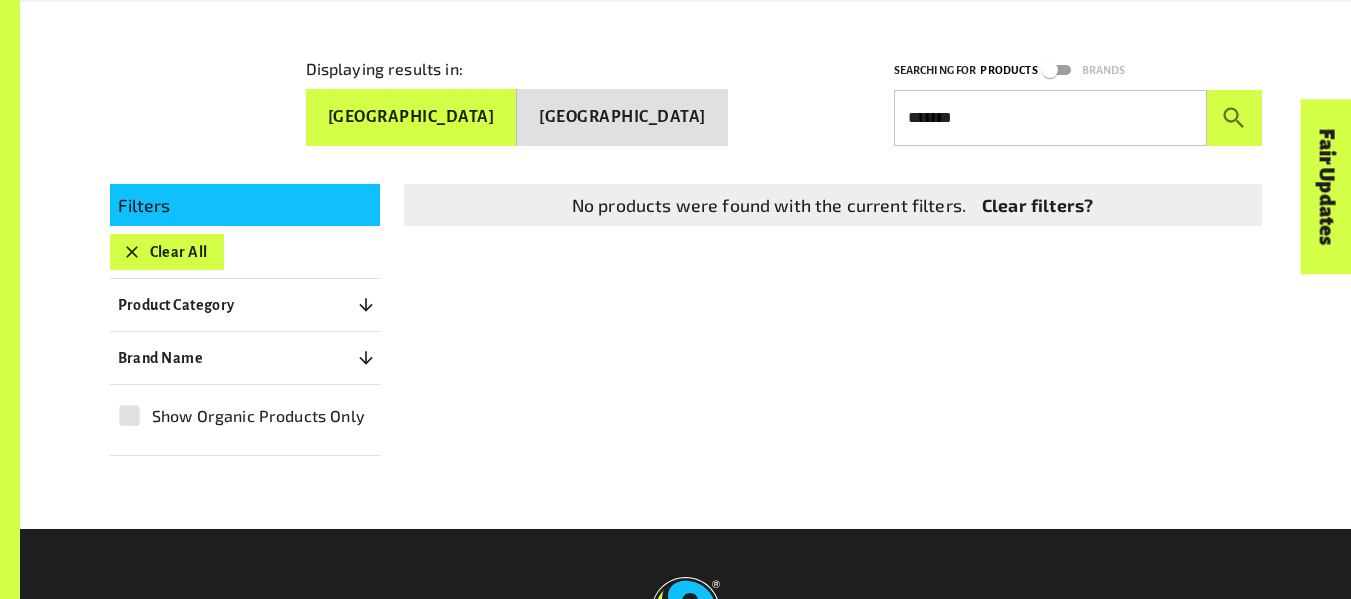 click on "Clear filters?" at bounding box center (1037, 205) 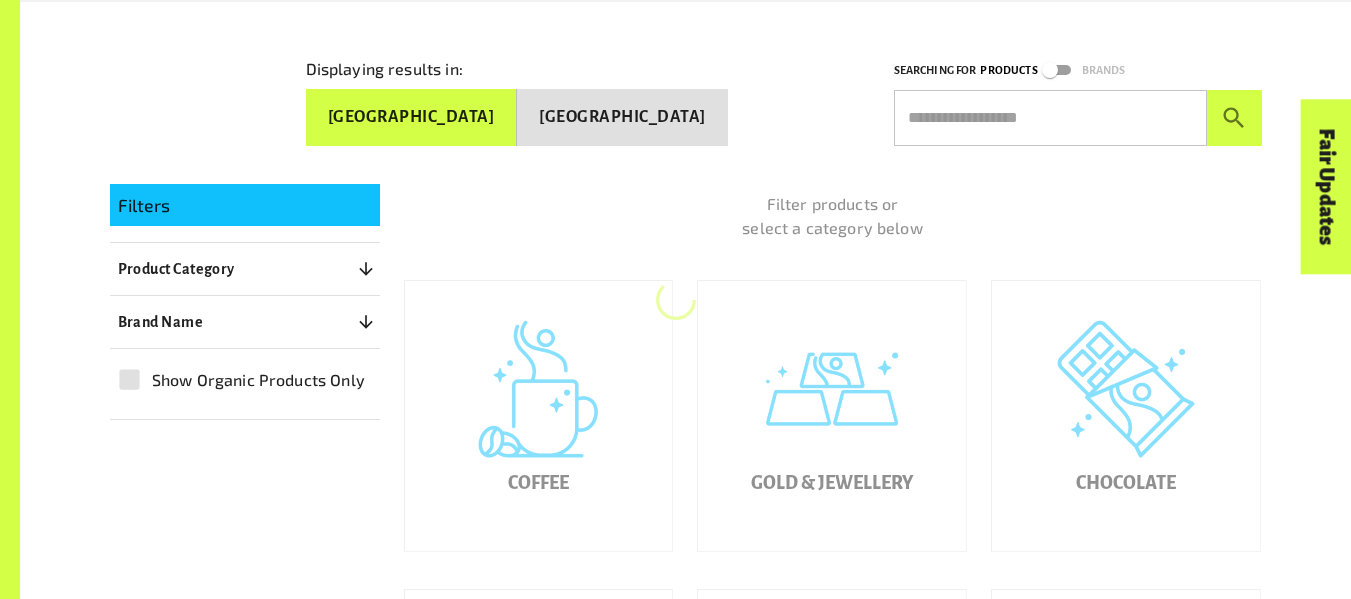scroll, scrollTop: 327, scrollLeft: 0, axis: vertical 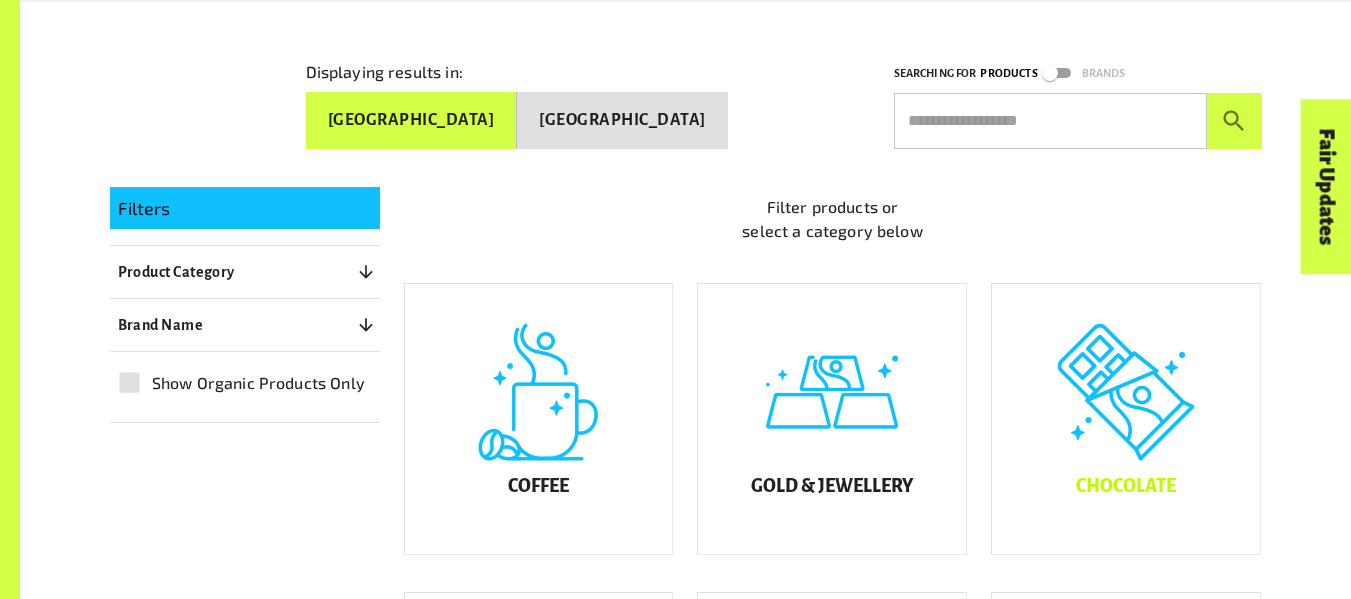 click on "Chocolate" at bounding box center (1126, 419) 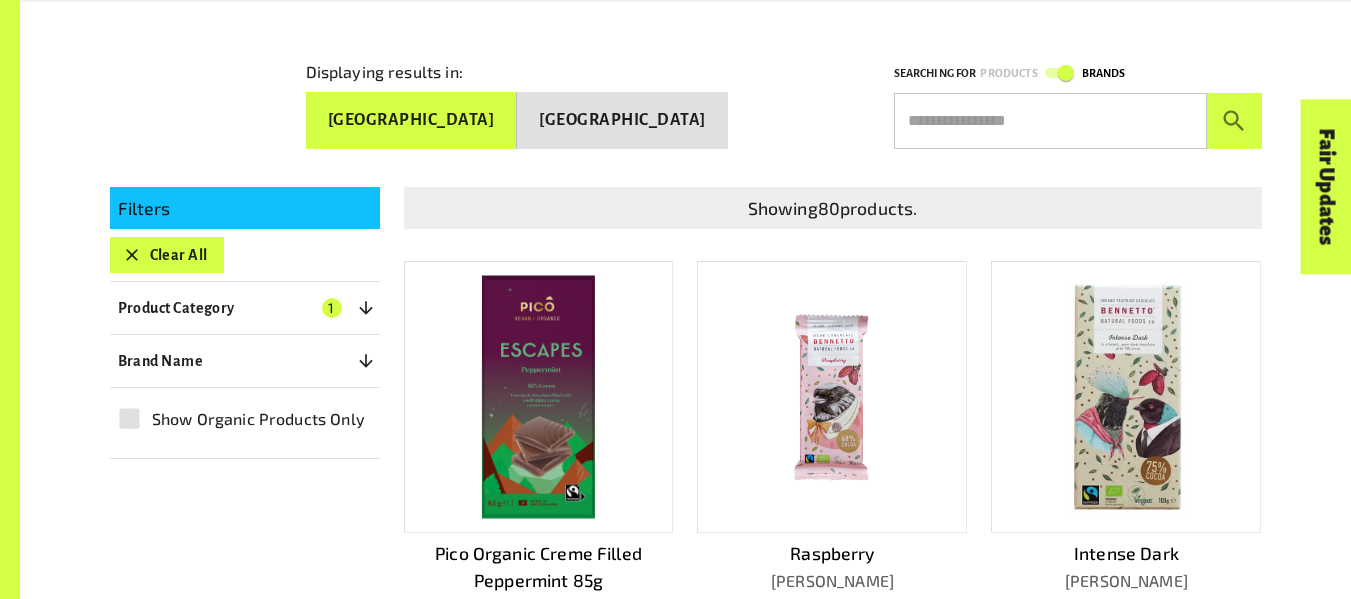 click at bounding box center (1050, 121) 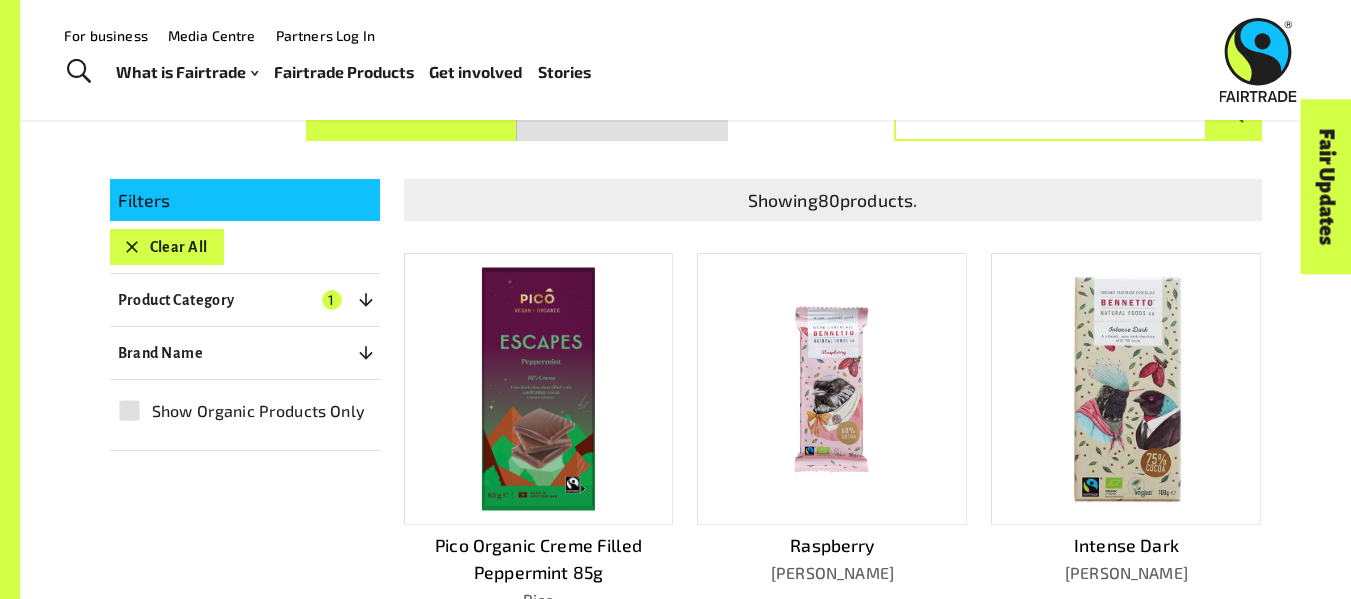 scroll, scrollTop: 0, scrollLeft: 0, axis: both 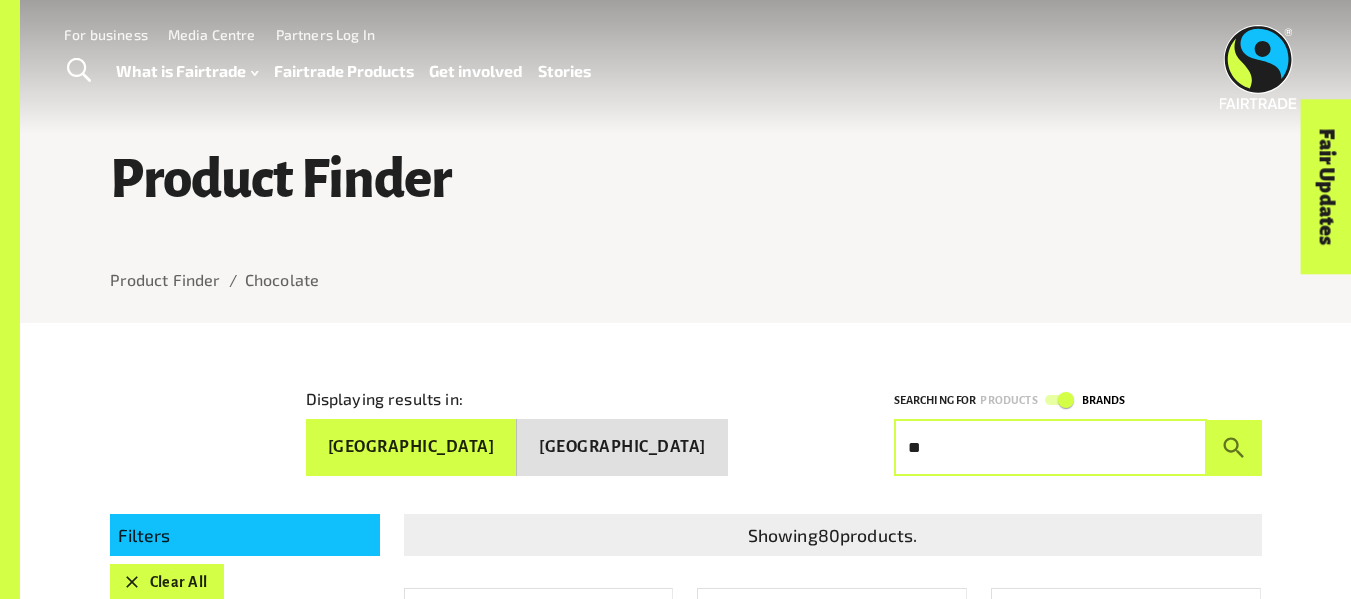 type on "*" 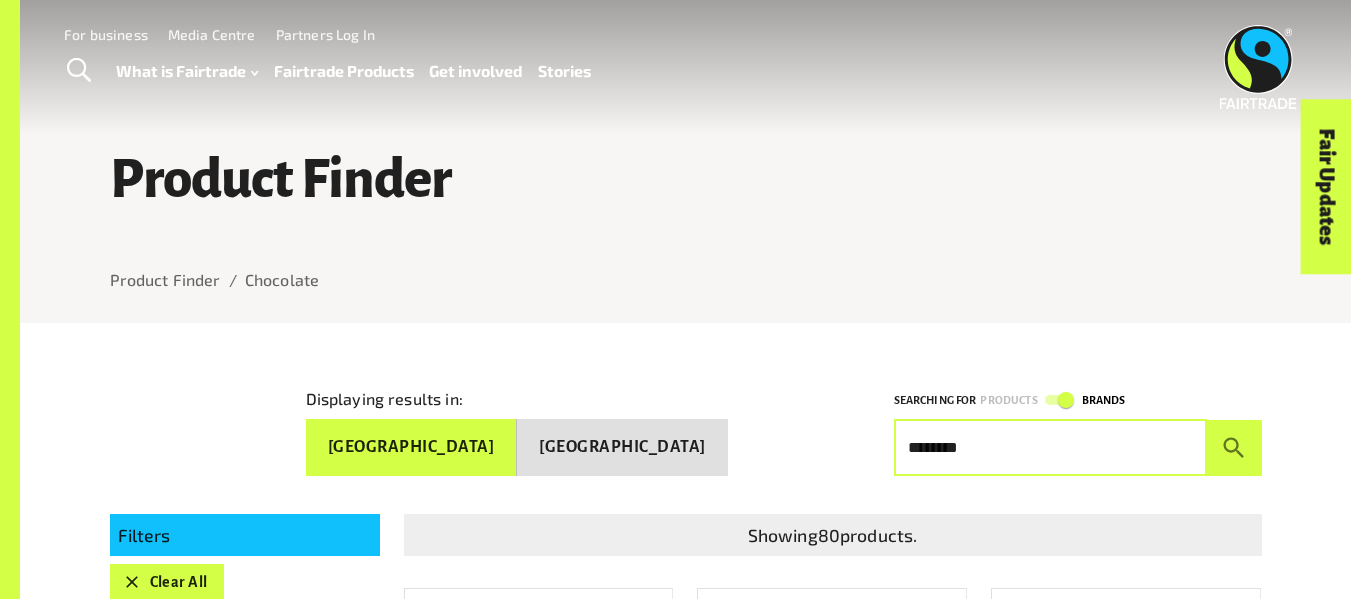 click at bounding box center [1234, 448] 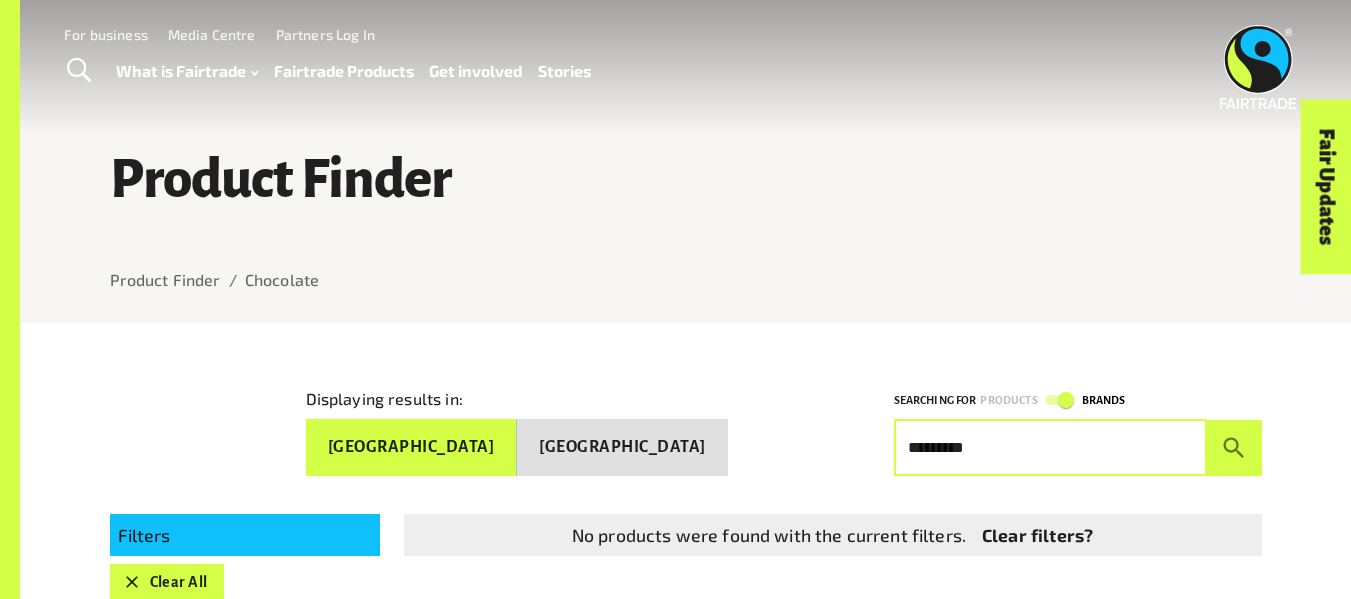 click at bounding box center [1234, 448] 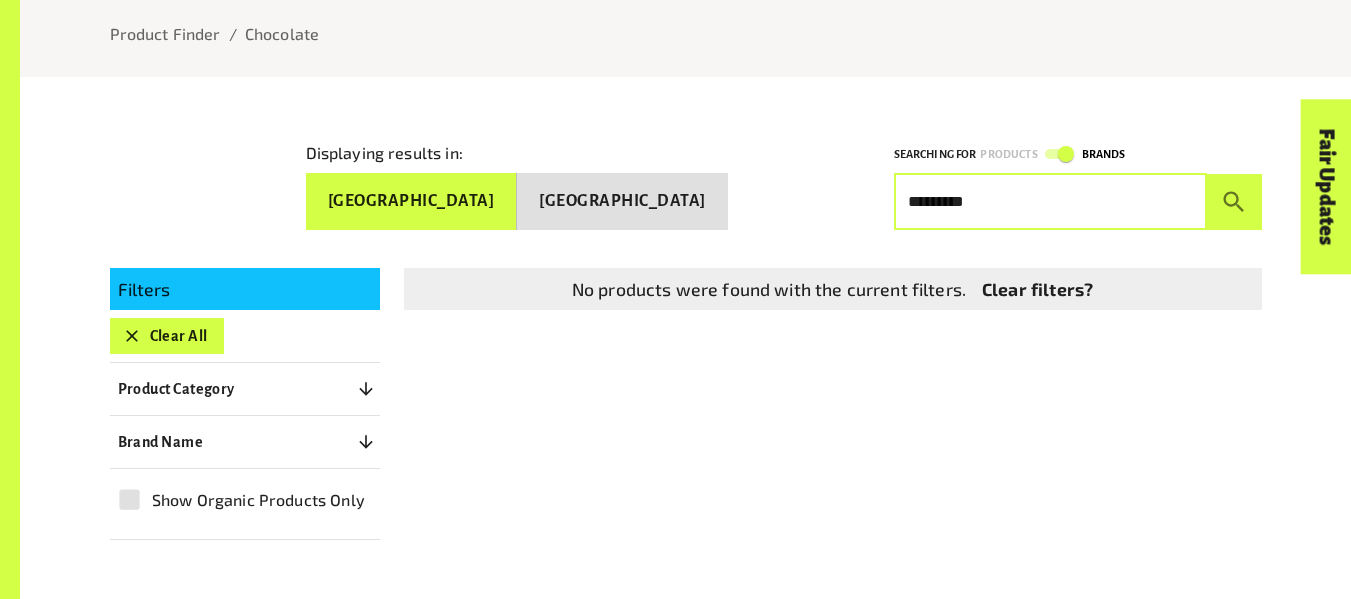 scroll, scrollTop: 241, scrollLeft: 0, axis: vertical 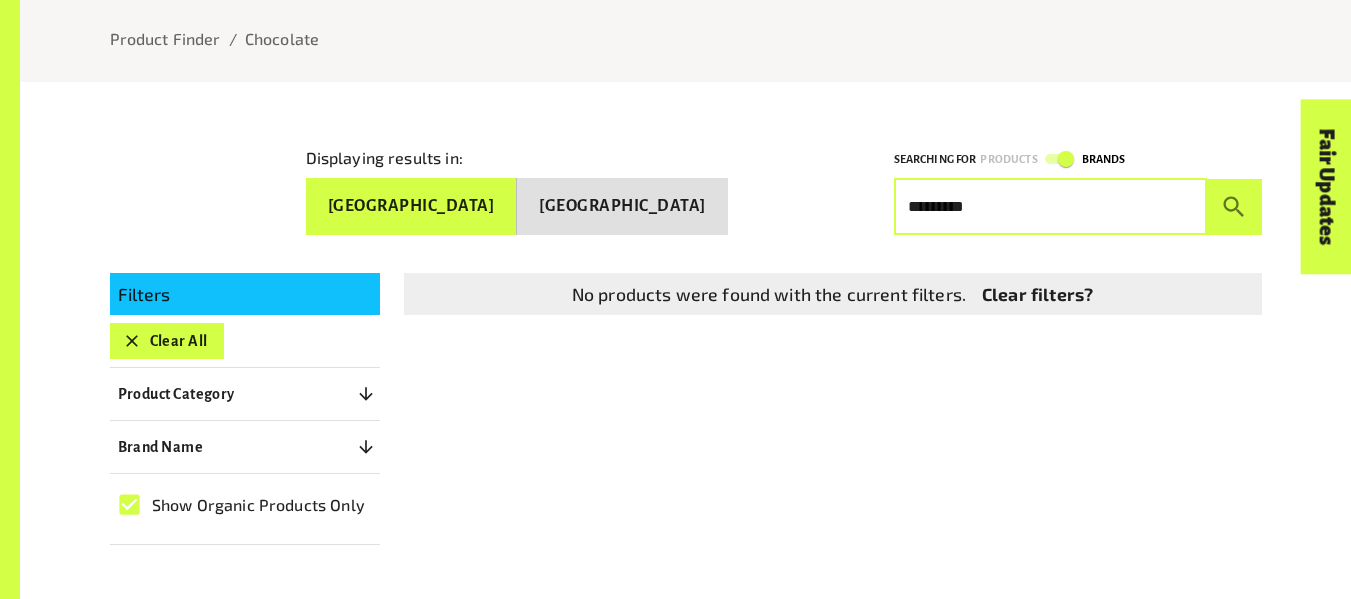 click on "*********" at bounding box center [1050, 207] 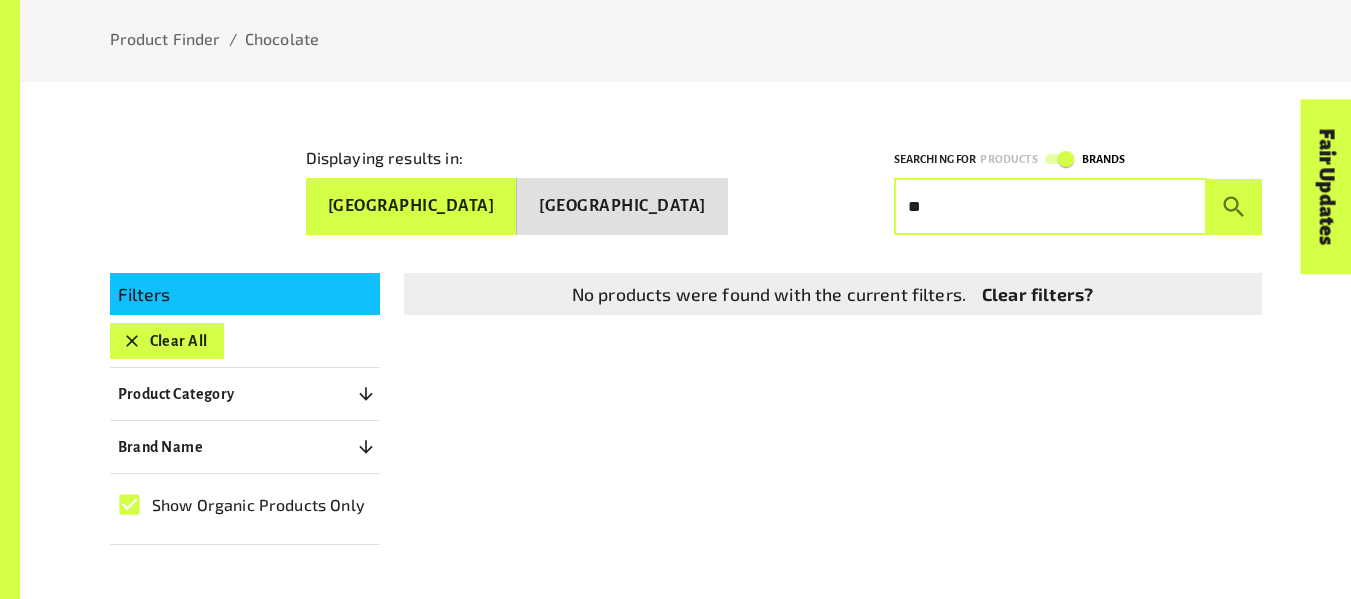 type on "*" 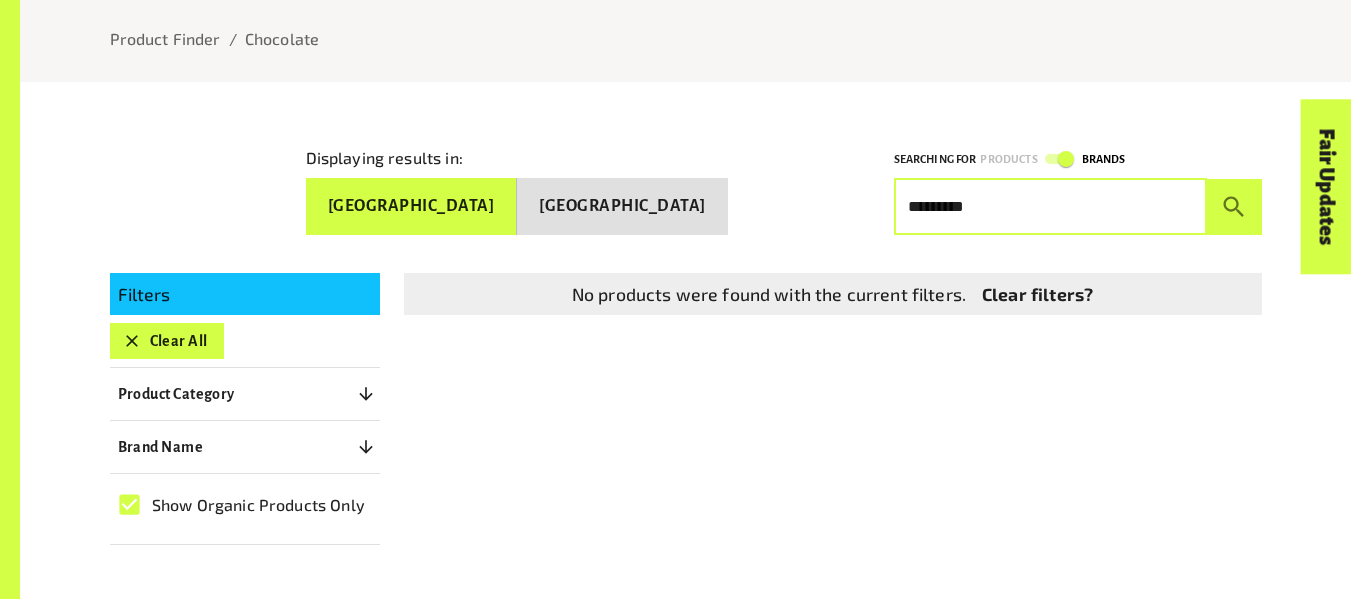 click at bounding box center (1234, 207) 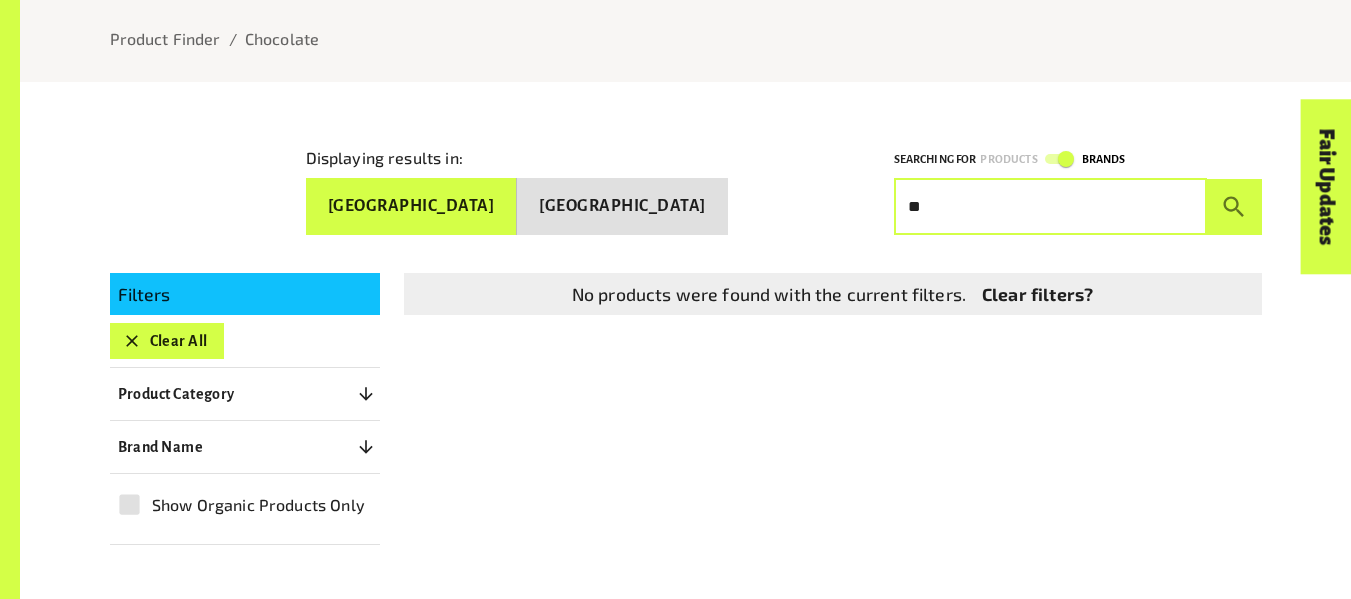 type on "*" 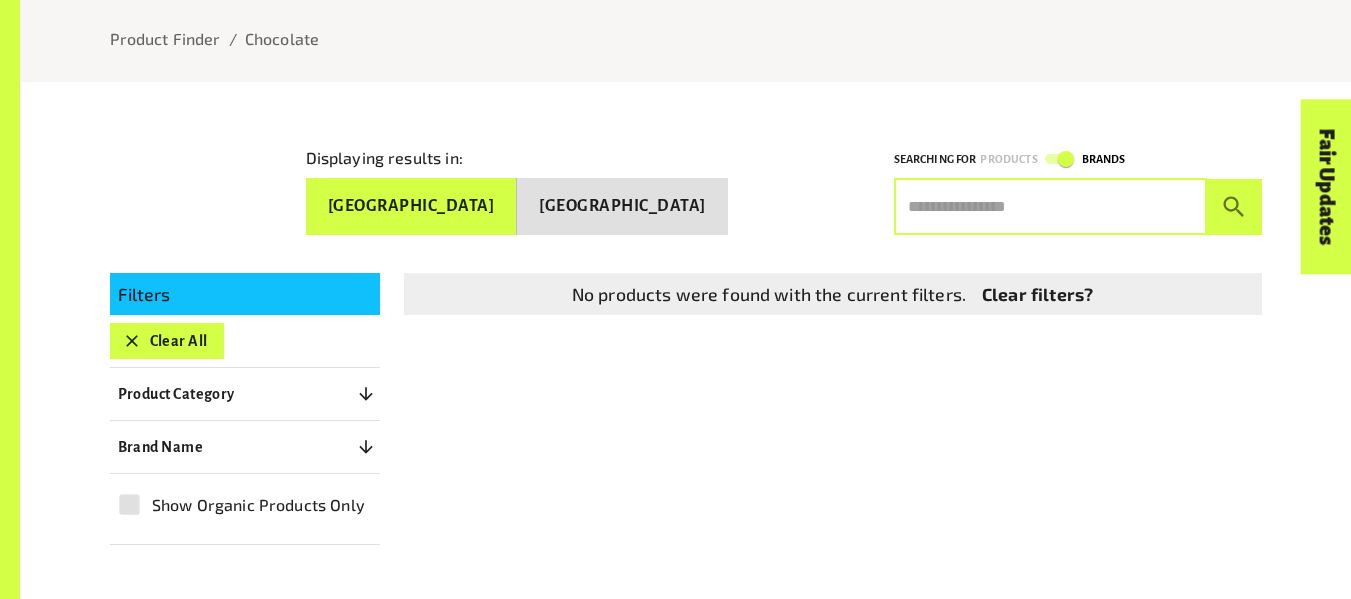 type 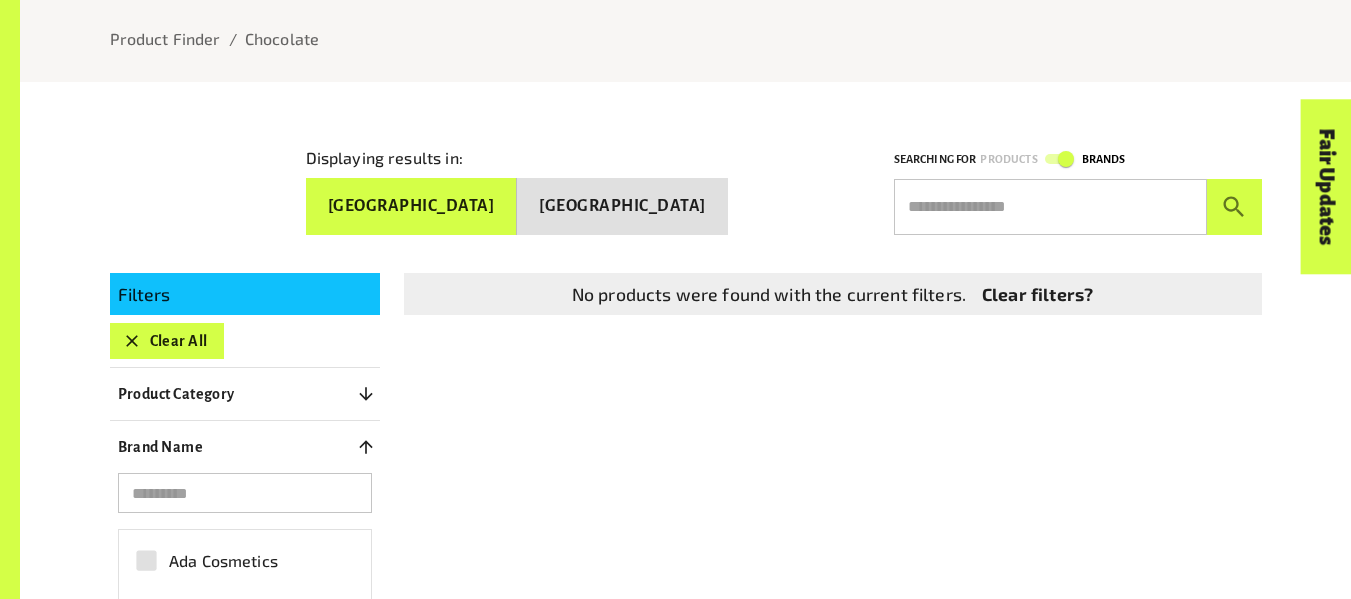 click at bounding box center (245, 493) 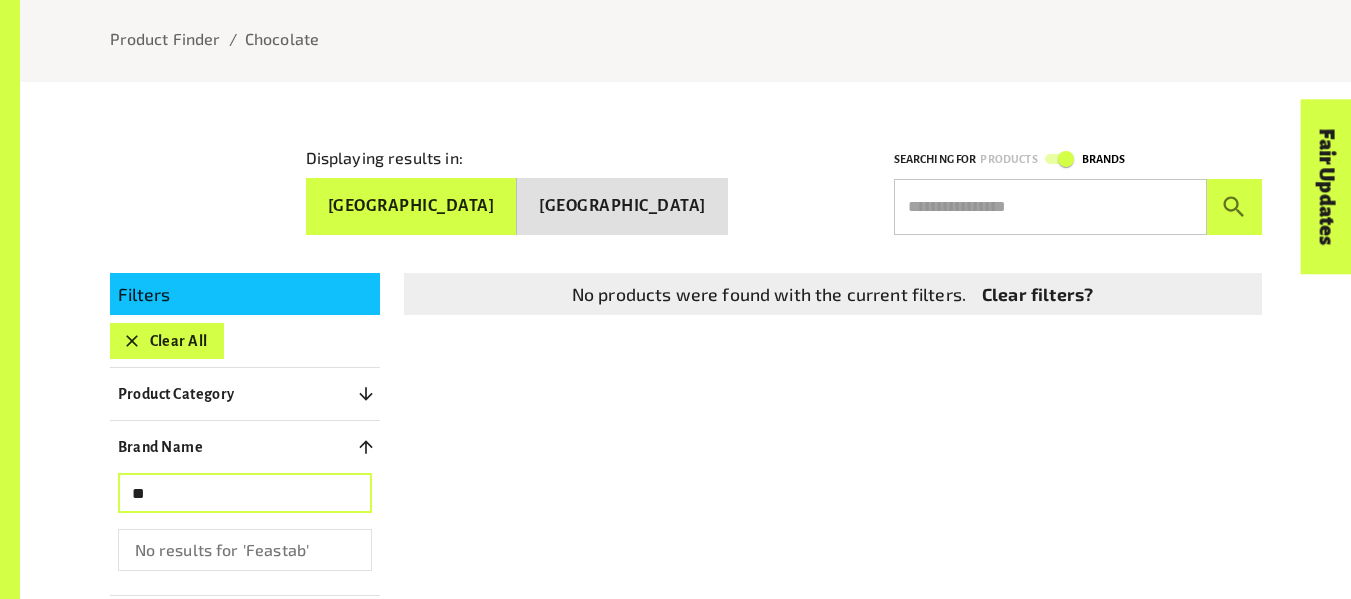 type on "*" 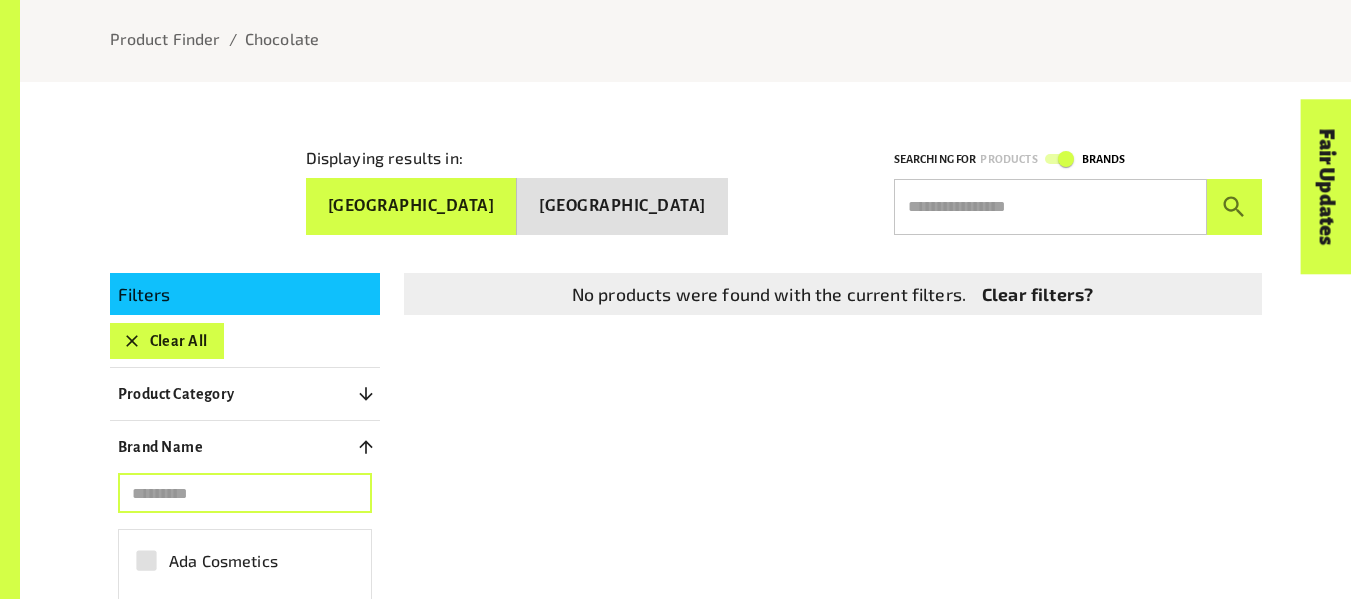 type 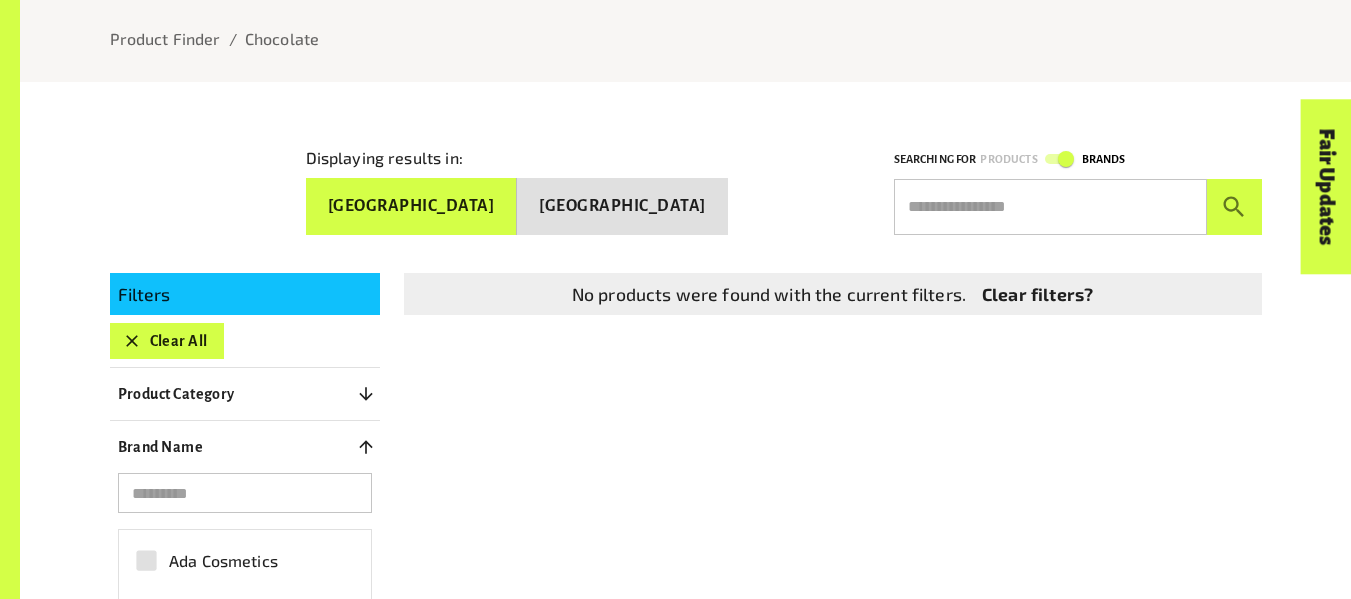 click on "Filters Clear All Product Category 0 ​ Coffee Gold & Jewellery Chocolate Juices & Cold Beverages Fruit and Vegetables Tea Ice Creams & Desserts Cosmetics Textile Spices & Oils Brand Name 0 ​ Ada Cosmetics Addington Adobe Reserva All Good Antico Coffee Avalanche Barossa Coffee Roasters Bay Beans Bean Ground & Drunk Beechs Fine Chocolates Belvas Ben & Jerry's Bennetto's Biobean Bon Accord BOVETTI Bun Coffee Caddies Caffe Prima Caffe' Carraro Caffe' Mauro Caroma Choceur Chocolate and Love Coffea Coffee Coffex Coffee Coffix Coles comazo Comazo Earth Conscious Step Cottle Coffee Custom Coffees Customised Coffee Brands Deavas DEDICATED Dingo Republic Eco.Logic EcoBags Elemental Elemental Reserva Ethletic Etiko FAIR CARE Genovese Global Café Direct Goki Good Fortune Coffee Good Things Gravity Green Barista GREIFF Griffiths Bros Halo Coffee Health Pak House of March iChoc Jasper Jed's Jinta Just Planet Karma Cola Kimbo Kokako Kowtow La'vita Lazzio Leaf and Berry Let's Go Nature'al Little Owl Coffee Macpac Mullin" at bounding box center (674, 676) 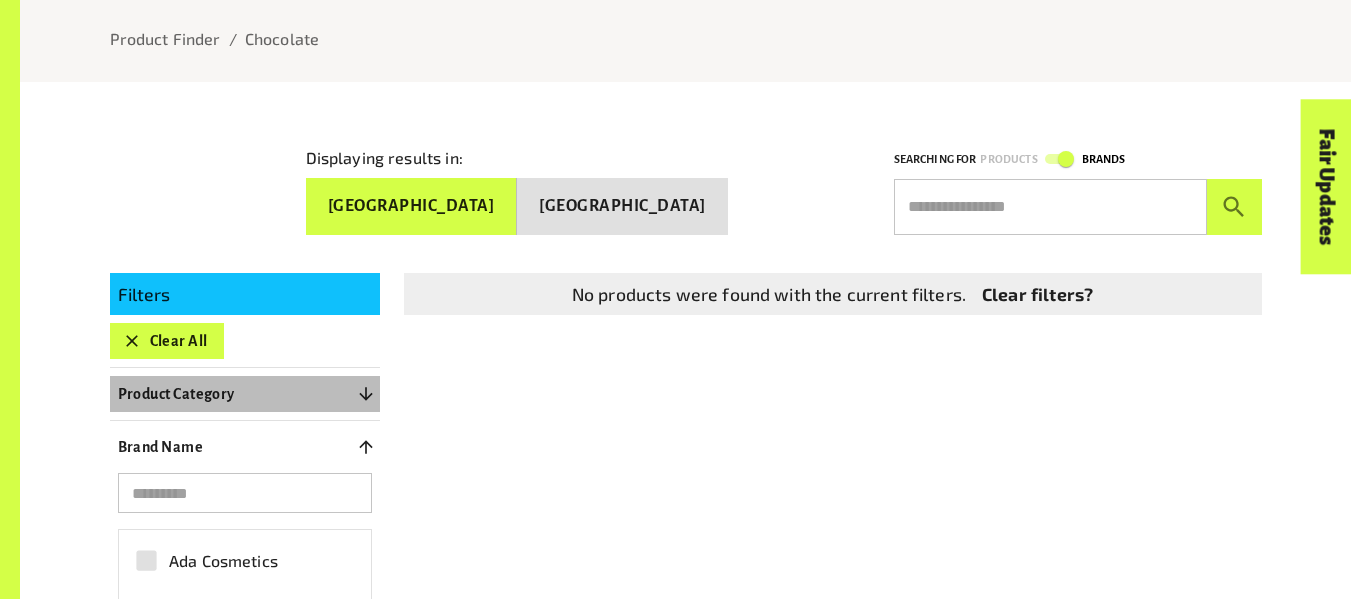 click 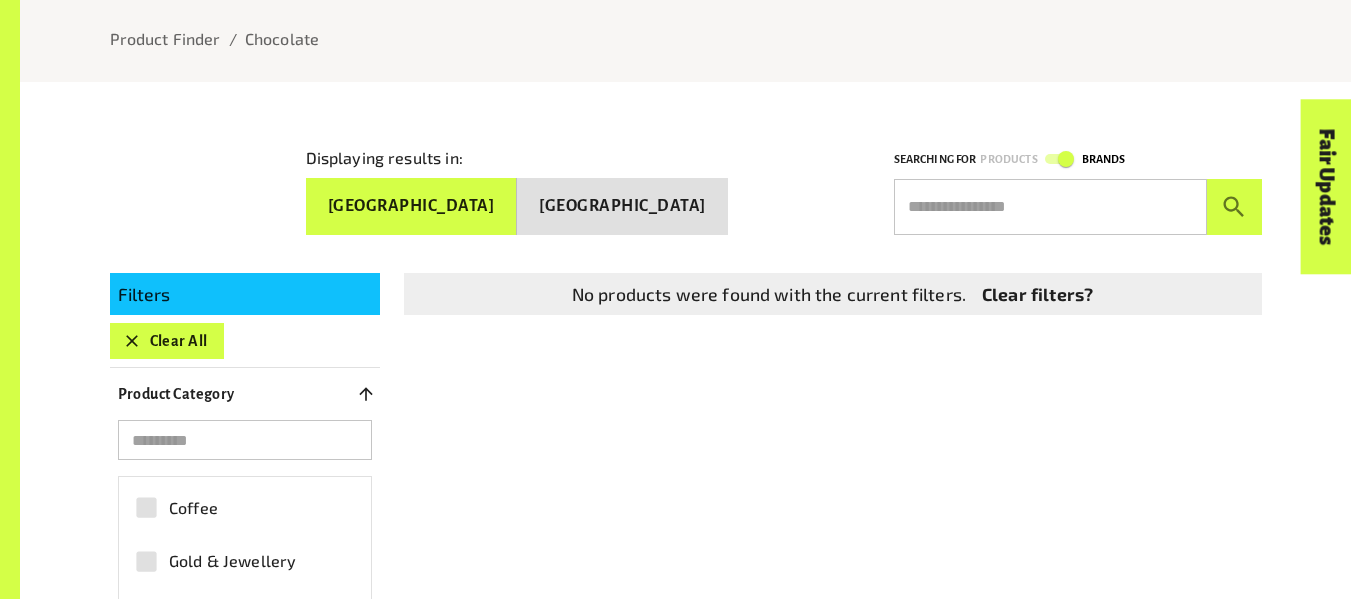 click on "Clear All" at bounding box center (167, 341) 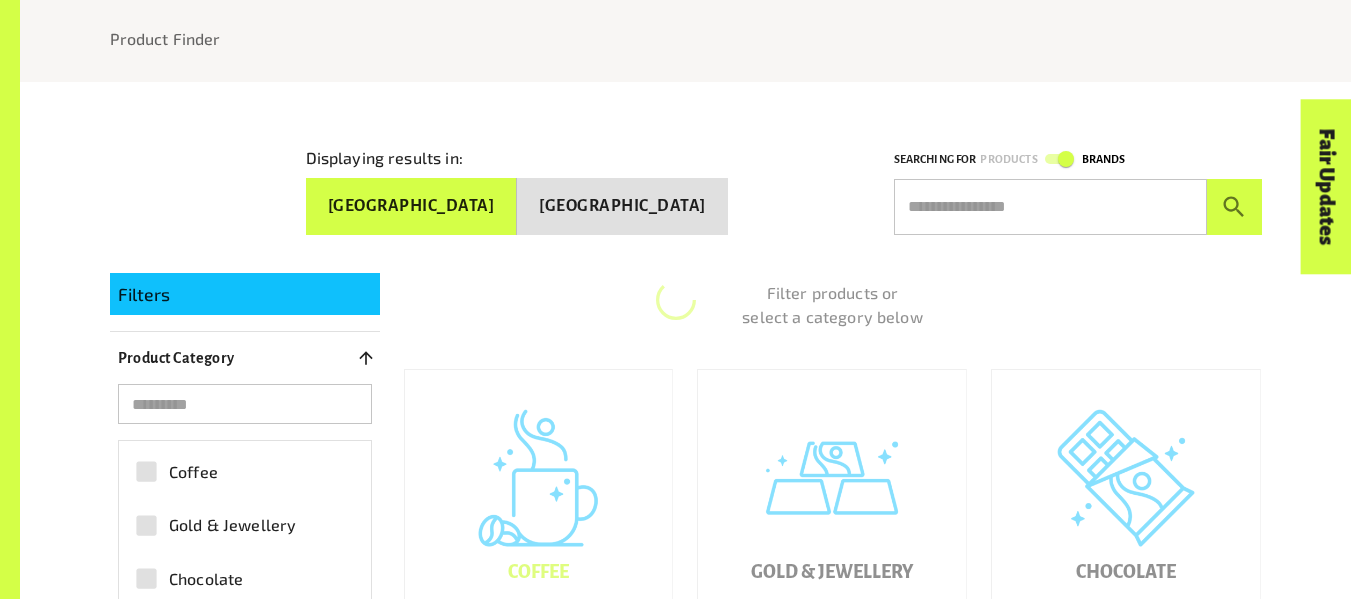 scroll, scrollTop: 327, scrollLeft: 0, axis: vertical 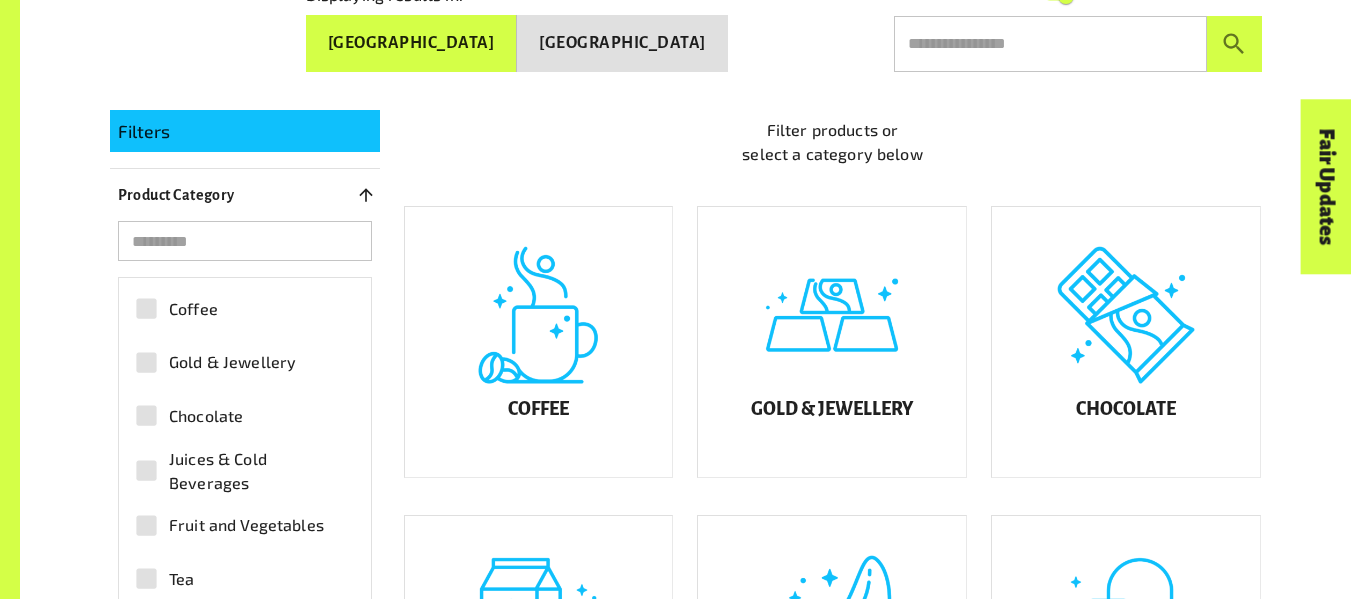 click on "Fair Updates" at bounding box center [1326, 186] 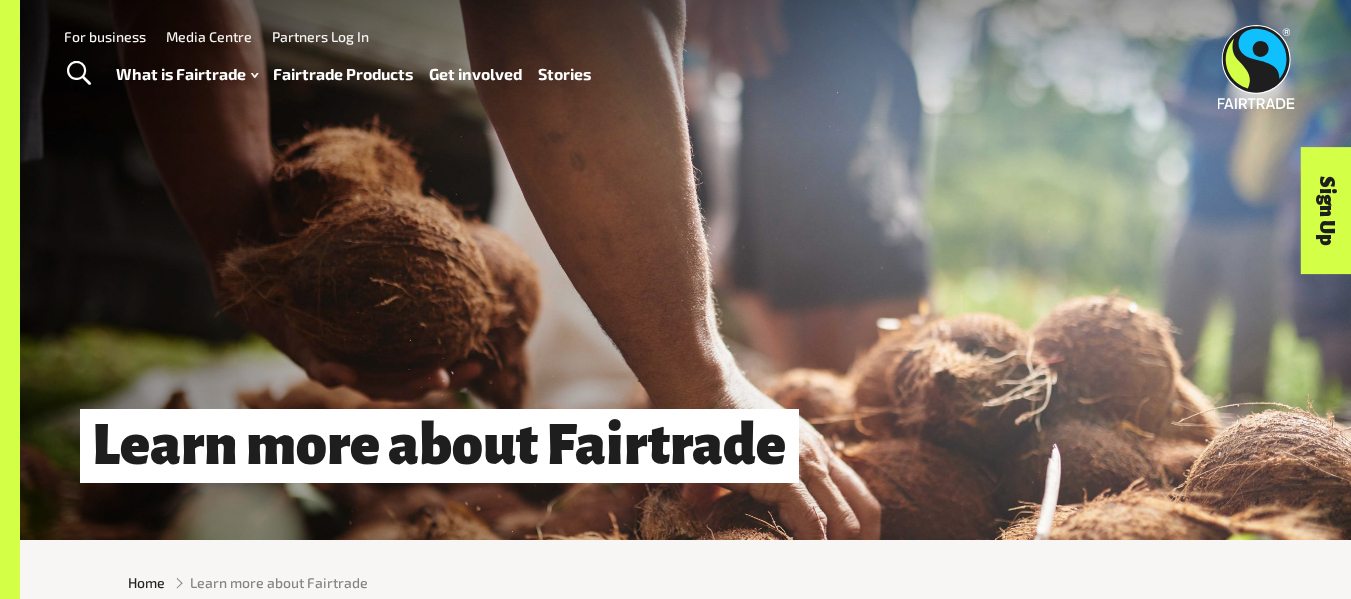 scroll, scrollTop: 0, scrollLeft: 0, axis: both 